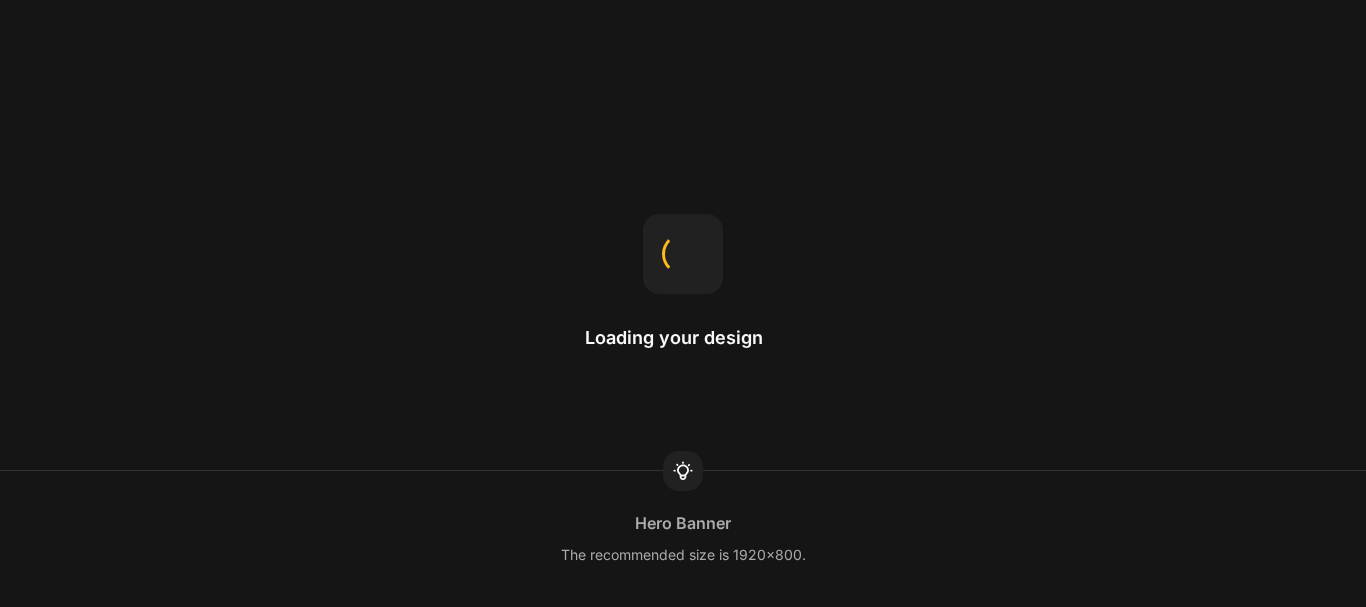 scroll, scrollTop: 0, scrollLeft: 0, axis: both 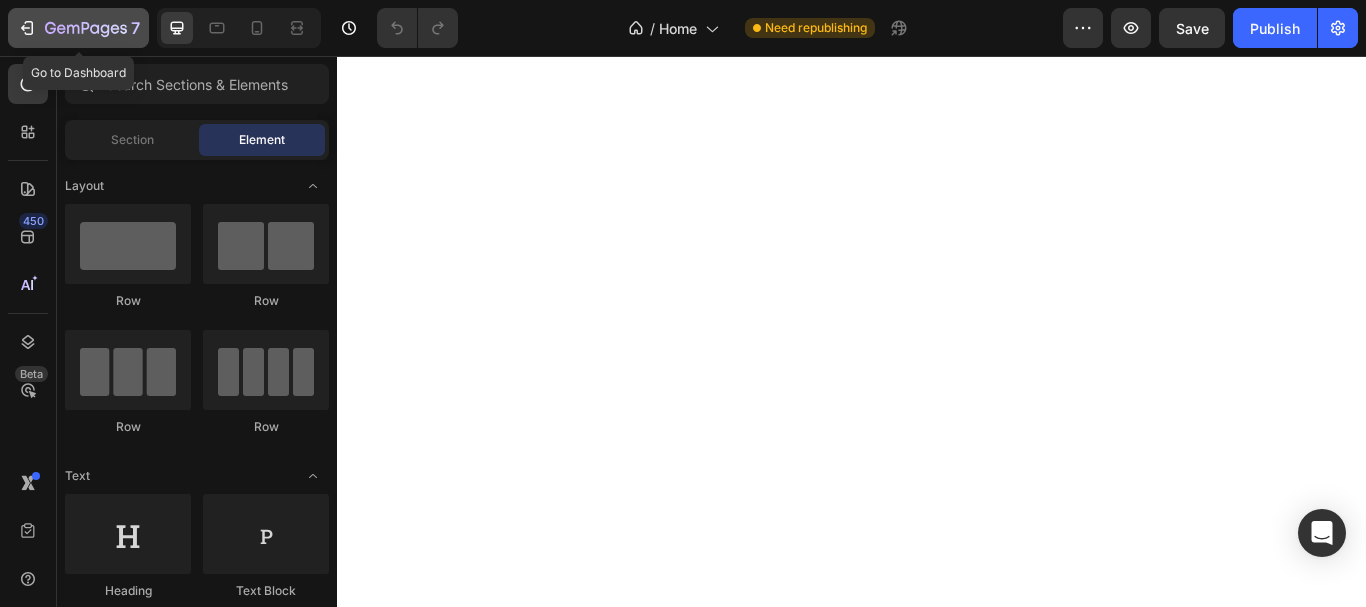 click 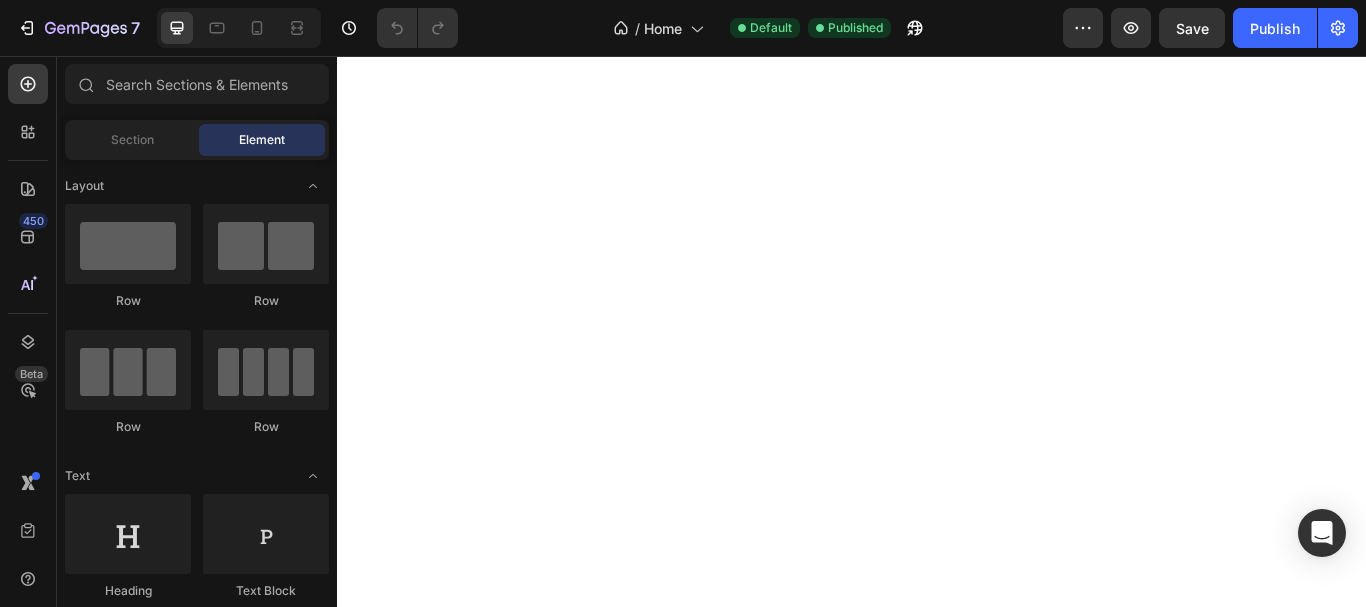scroll, scrollTop: 0, scrollLeft: 0, axis: both 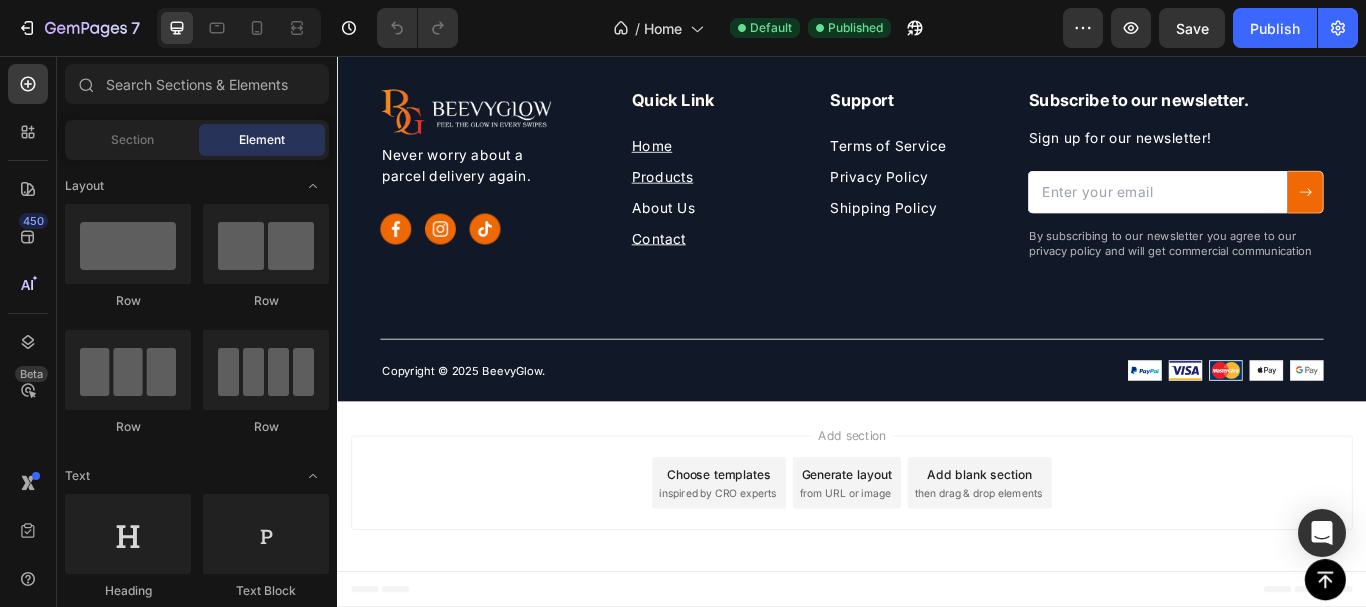 drag, startPoint x: 965, startPoint y: 488, endPoint x: 965, endPoint y: 473, distance: 15 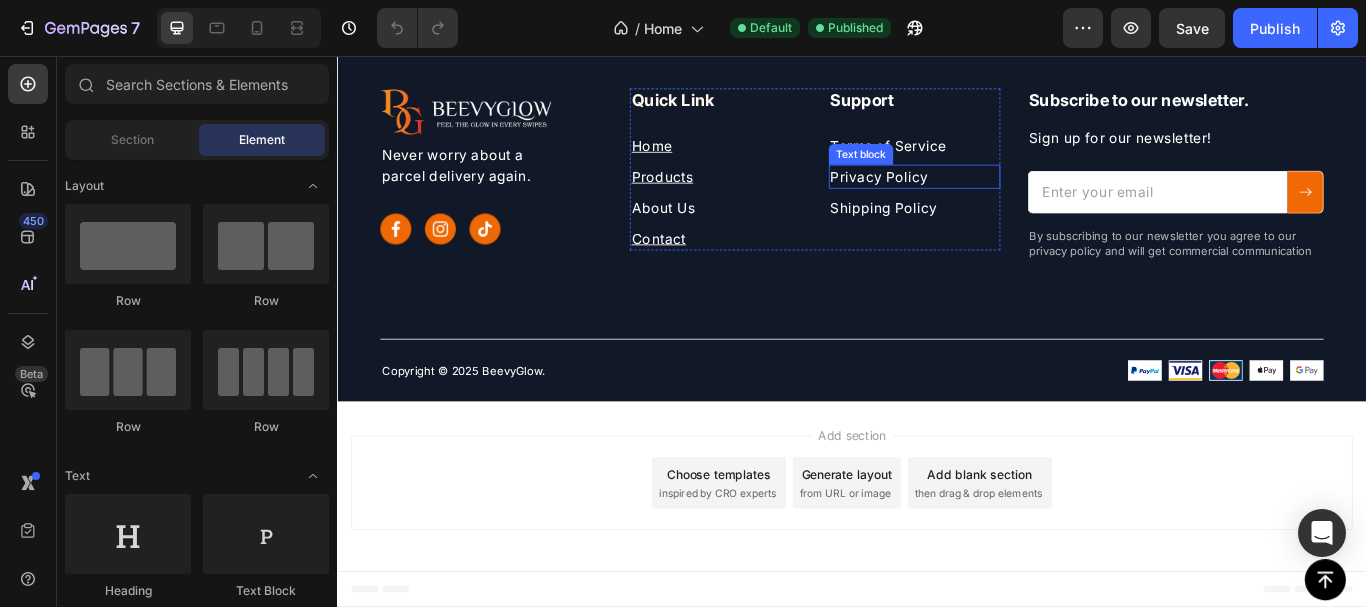 click on "Privacy Policy" at bounding box center (1010, 197) 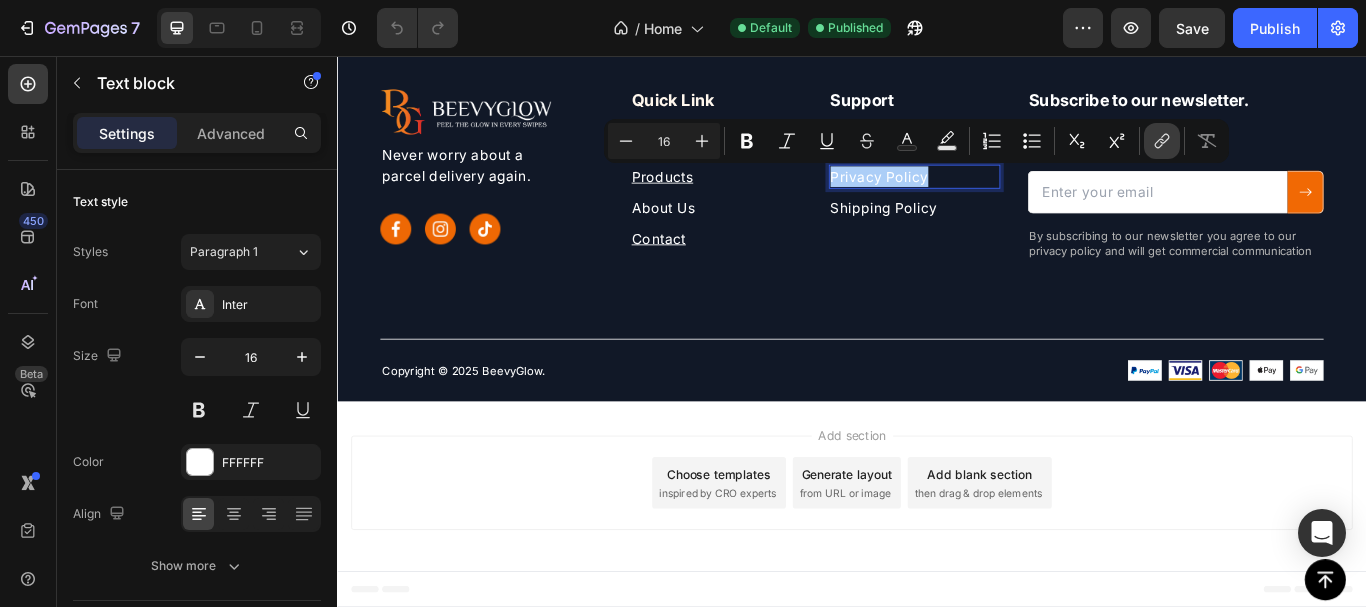 click 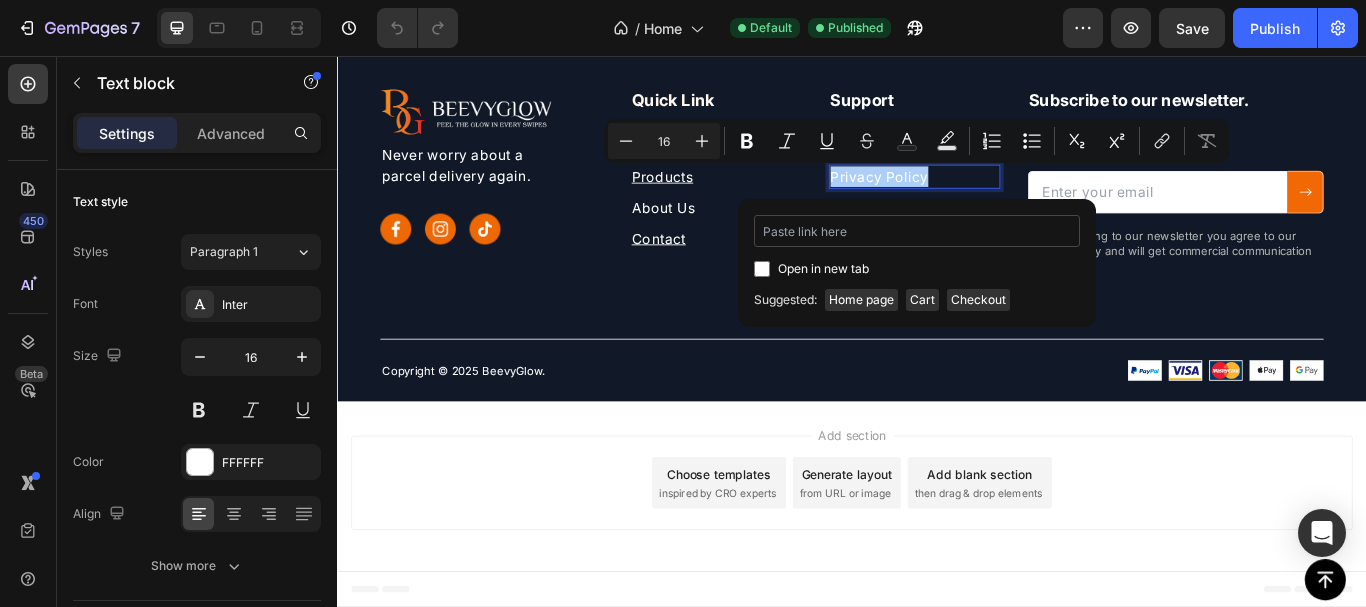 type on "https://beevyglow.myshopify.com/policies/privacy-policy" 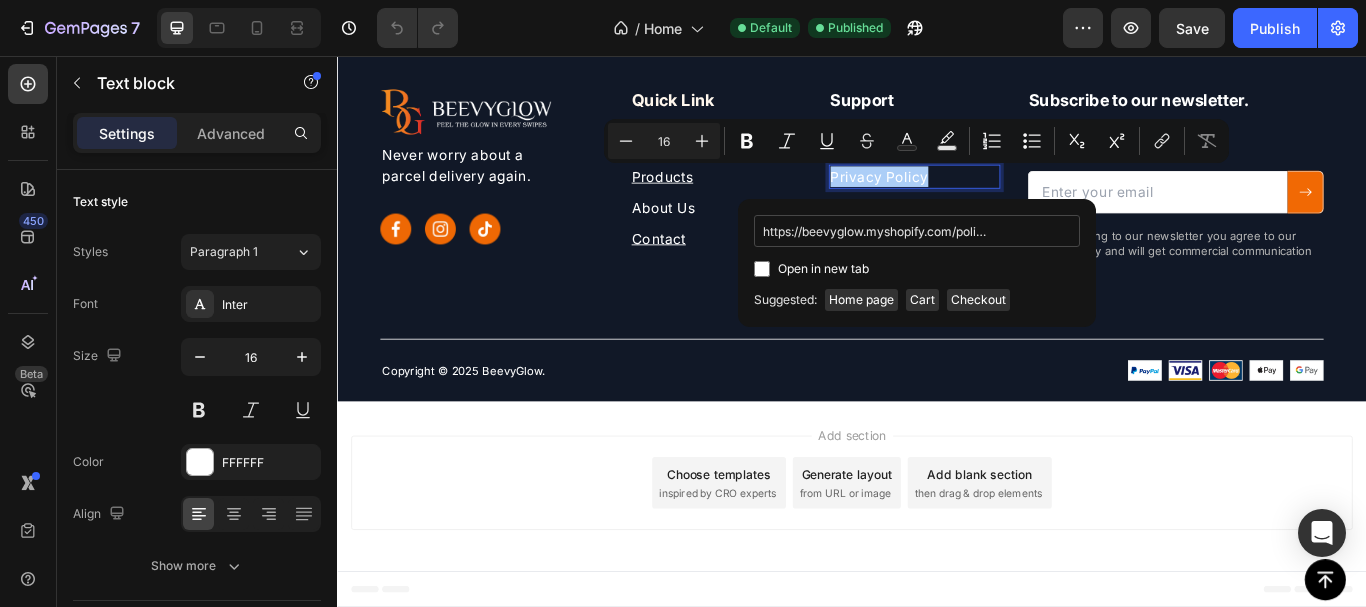 scroll, scrollTop: 0, scrollLeft: 100, axis: horizontal 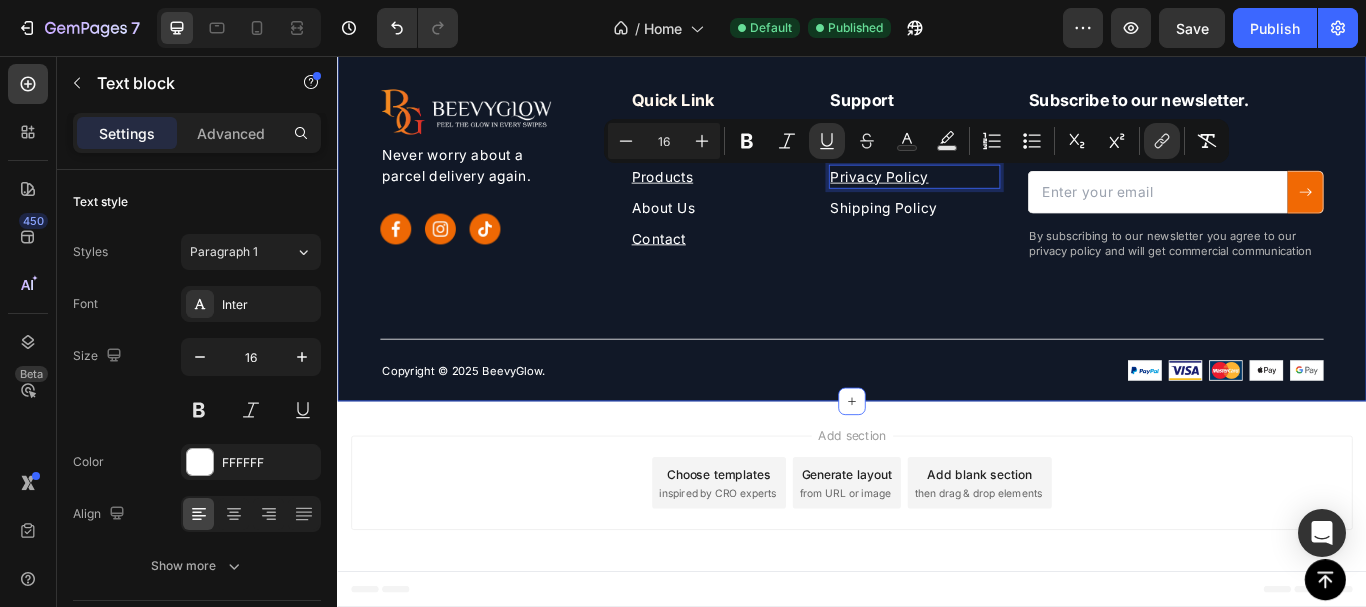 click on "Image Never worry about a parcel delivery again. Text block Image Image Image Row Quick Link Heading Home Text block Products Text block About Us Text block Contact Text block Support Heading Terms of Service Text block Privacy Policy Text block Shipping Policy Text block 8 Row Subscribe to our newsletter. Heading Sign up for our newsletter! Text block Email Field Submit Button Row Newsletter By subscribing to our newsletter you agree to our privacy policy and will get commercial communication Text block Row Copyright © 2025 BeevyGlow. Text block Image Image Row" at bounding box center [937, 264] 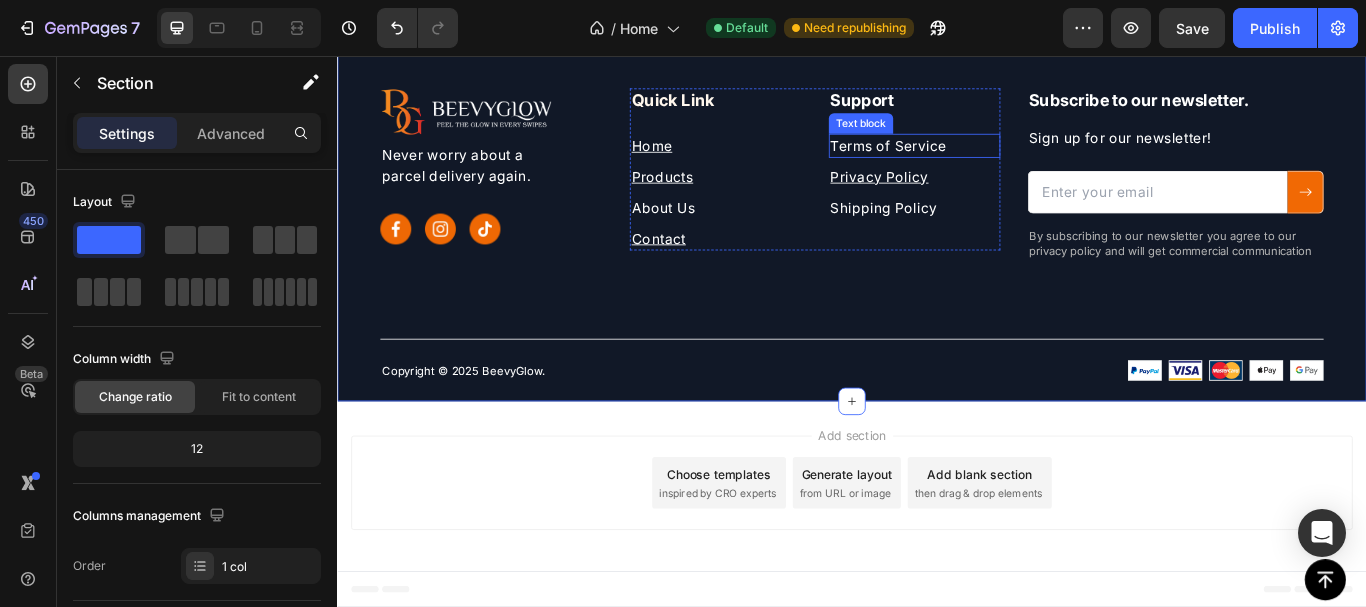 click on "Terms of Service" at bounding box center [1010, 161] 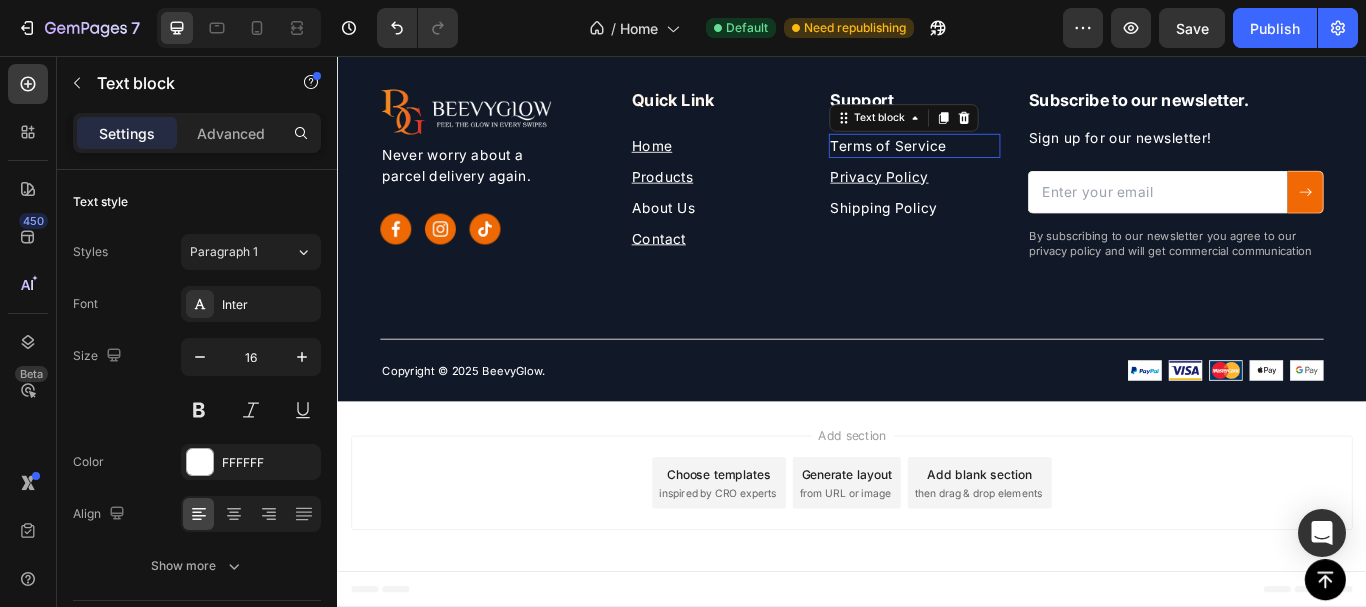 click on "Terms of Service" at bounding box center [1010, 161] 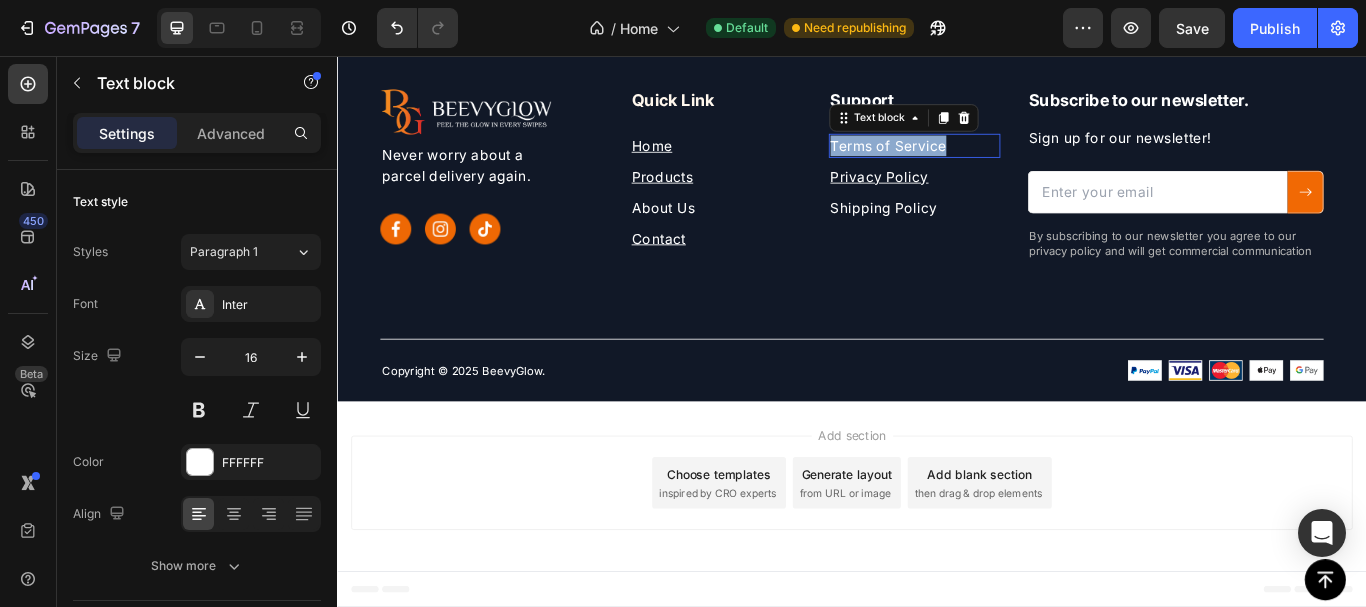 click on "Terms of Service" at bounding box center [1010, 161] 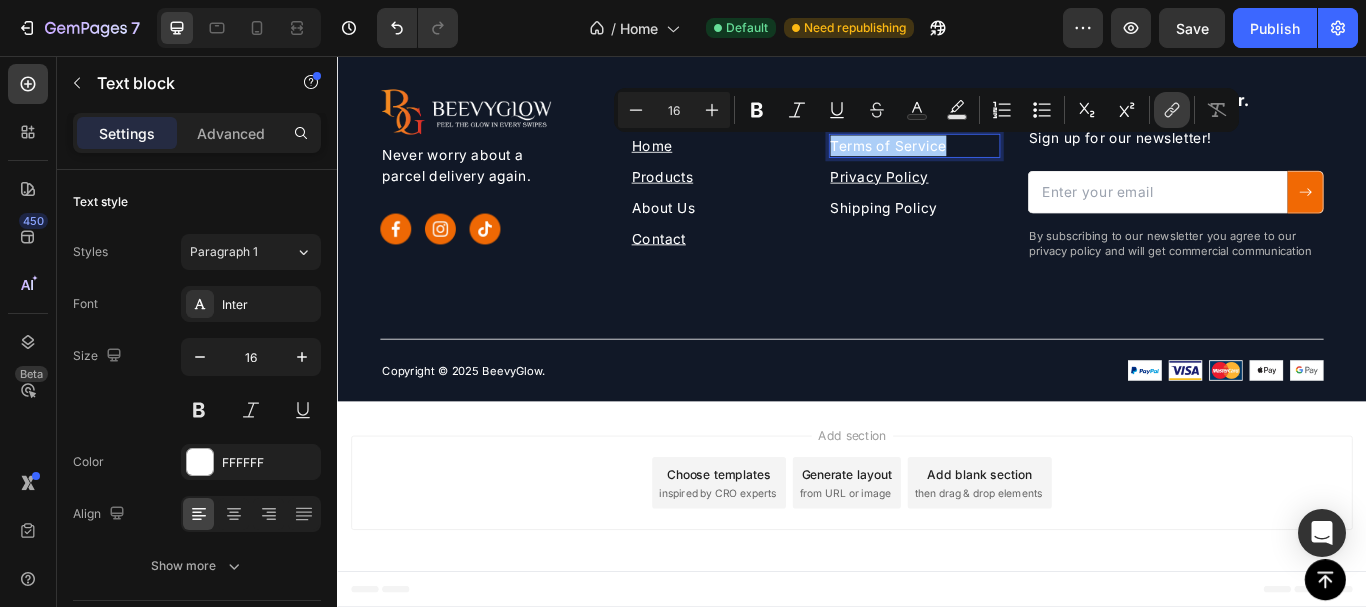 click 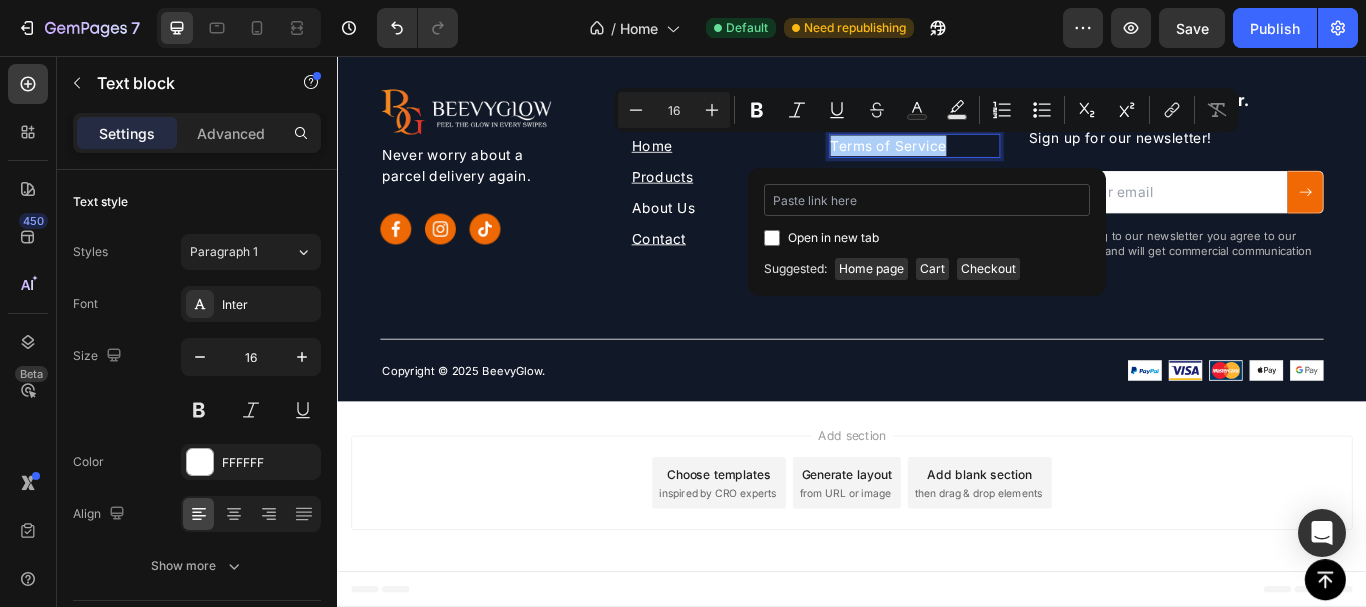 type on "https://beevyglow.myshopify.com/policies/terms-of-service" 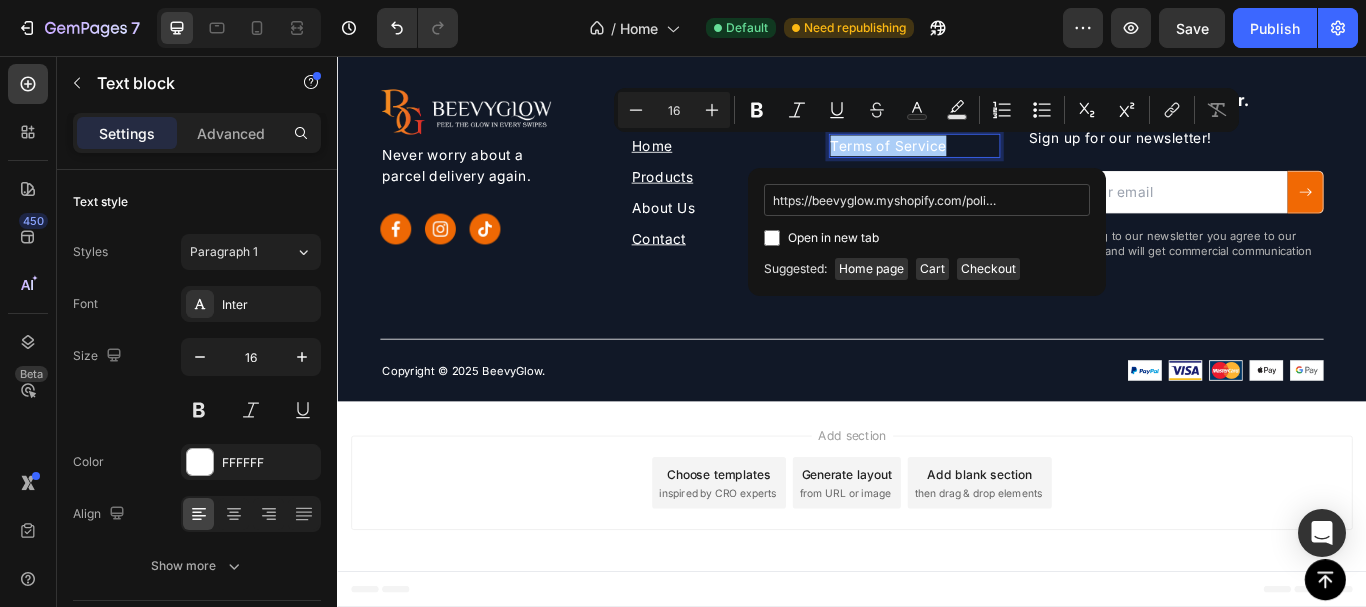 scroll, scrollTop: 0, scrollLeft: 116, axis: horizontal 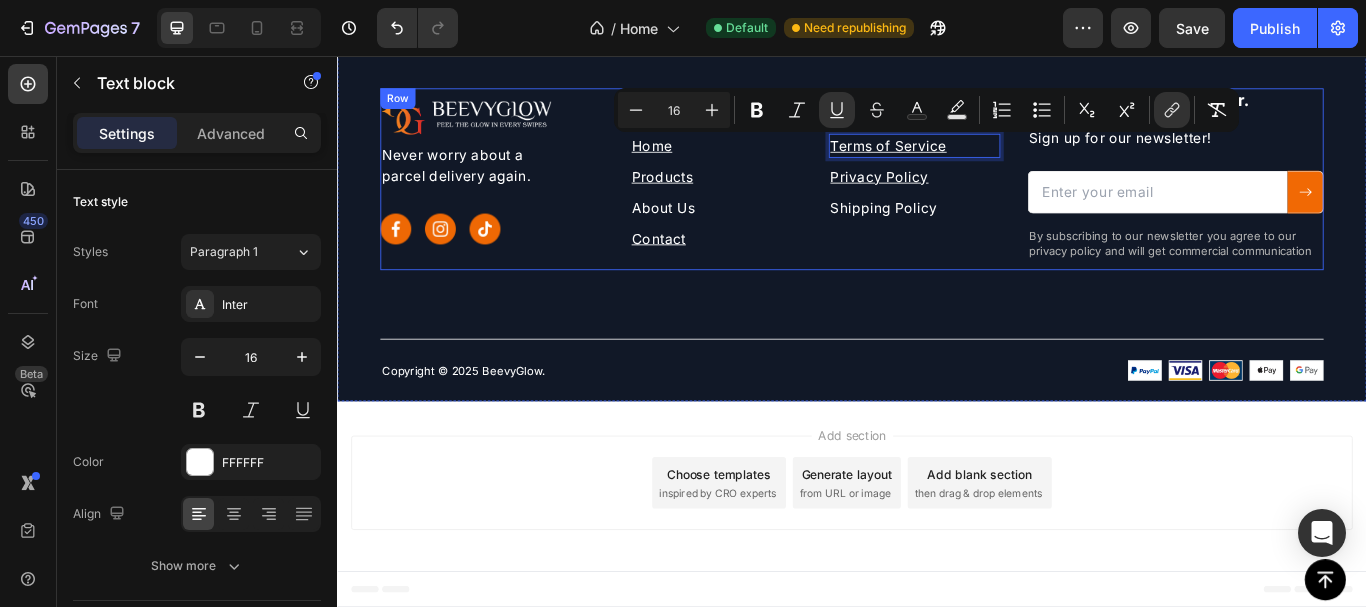 click on "Image Never worry about a parcel delivery again. Text block Image Image Image Row Quick Link Heading Home Text block Products Text block About Us Text block Contact Text block Support Heading Terms of Service Text block 8 Privacy Policy Text block Shipping Policy Text block Row Subscribe to our newsletter. Heading Sign up for our newsletter! Text block Email Field Submit Button Row Newsletter By subscribing to our newsletter you agree to our privacy policy and will get commercial communication Text block Row Copyright © 2025 BeevyGlow. Text block Image Image Row" at bounding box center (937, 264) 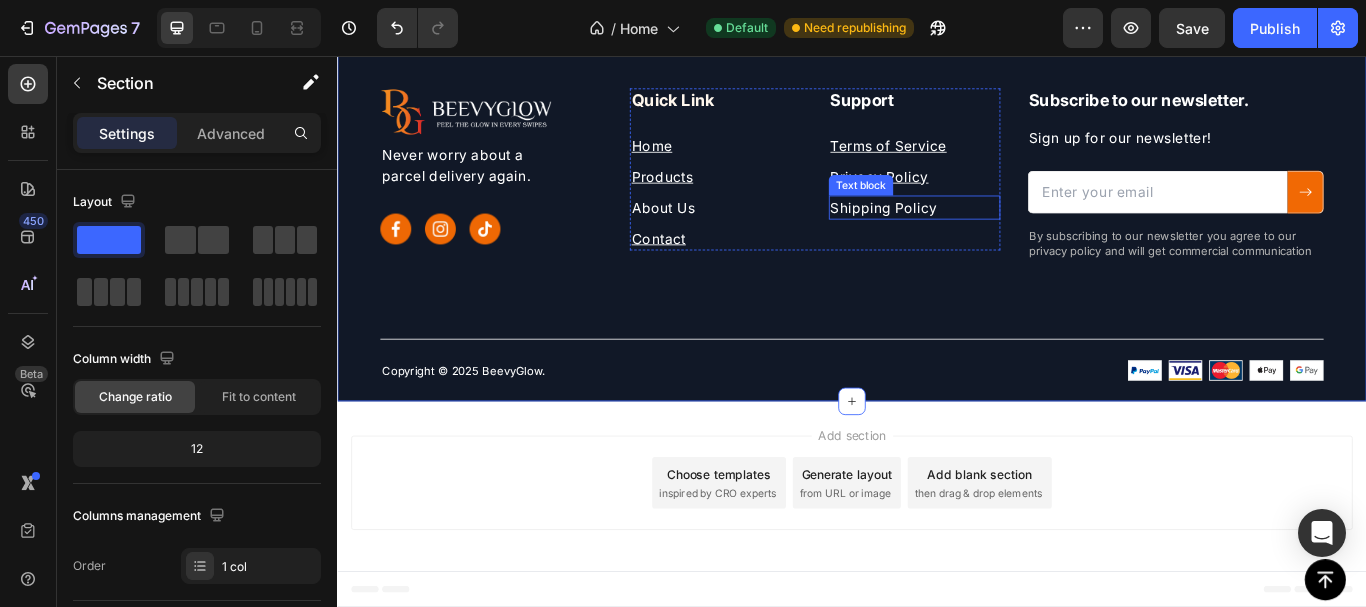 click on "Shipping Policy" at bounding box center [1010, 233] 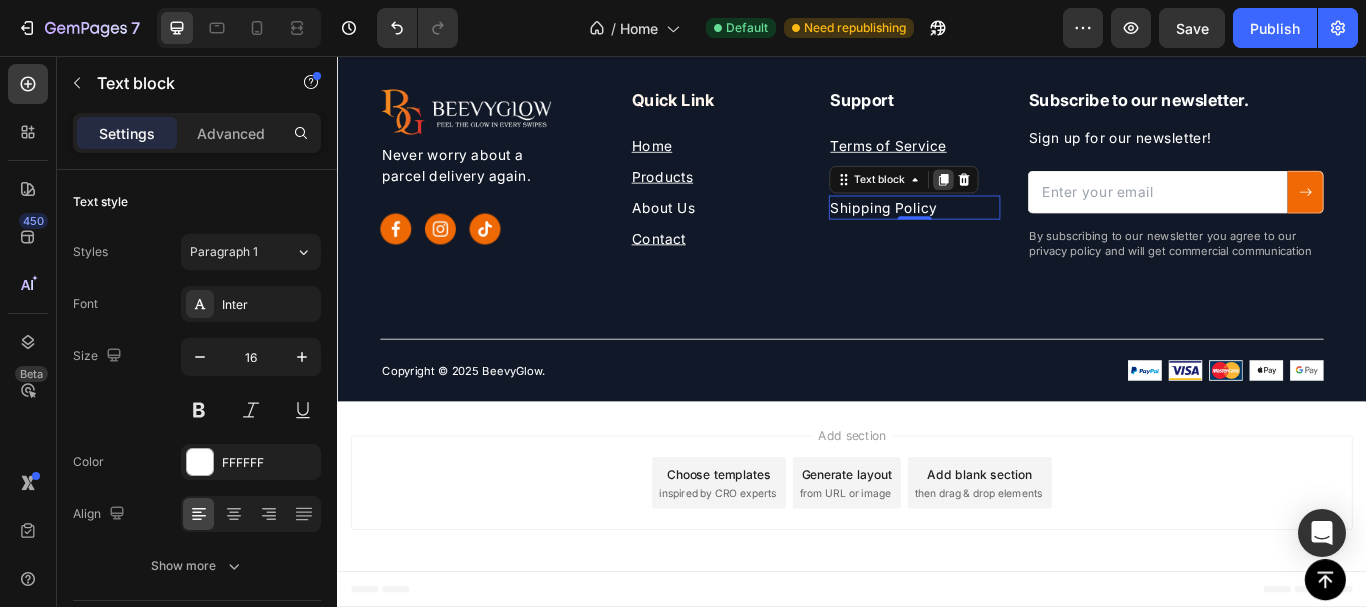 click 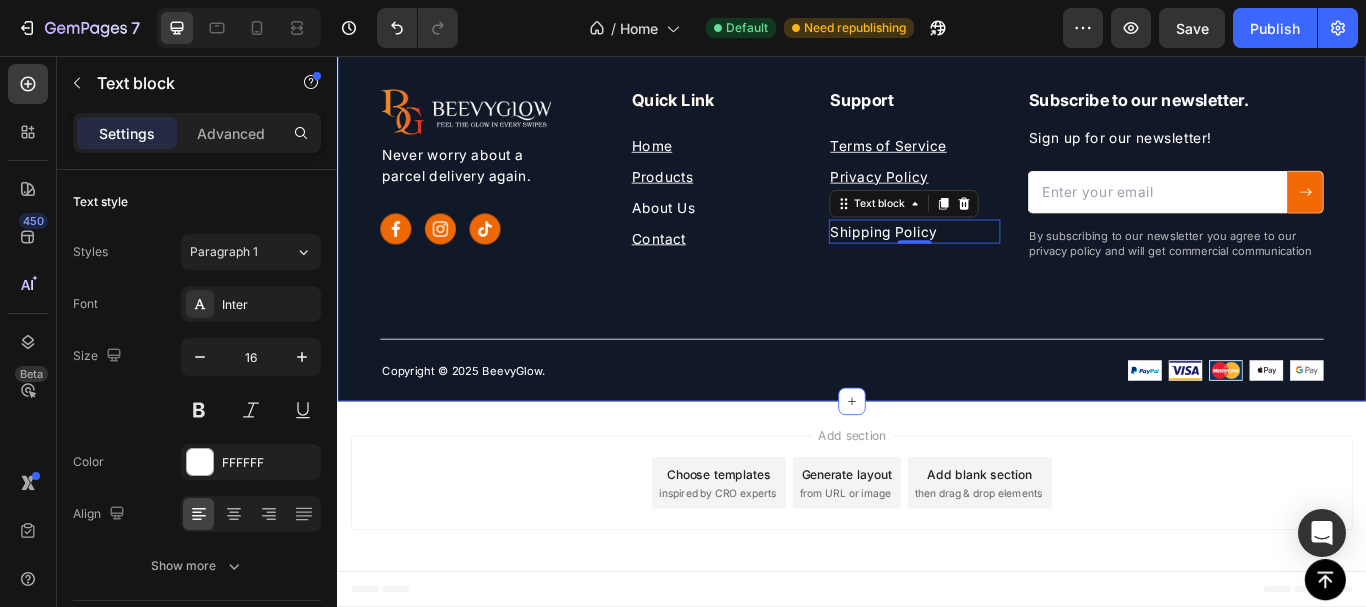 click on "Image Never worry about a parcel delivery again. Text block Image Image Image Row Quick Link Heading Home Text block Products Text block About Us Text block Contact Text block Support Heading Terms of Service Text block Privacy Policy Text block Shipping Policy Text block Shipping Policy Text block 0 Row Subscribe to our newsletter. Heading Sign up for our newsletter! Text block Email Field Submit Button Row Newsletter By subscribing to our newsletter you agree to our privacy policy and will get commercial communication Text block Row Copyright © 2025 BeevyGlow. Text block Image Image Row" at bounding box center (937, 264) 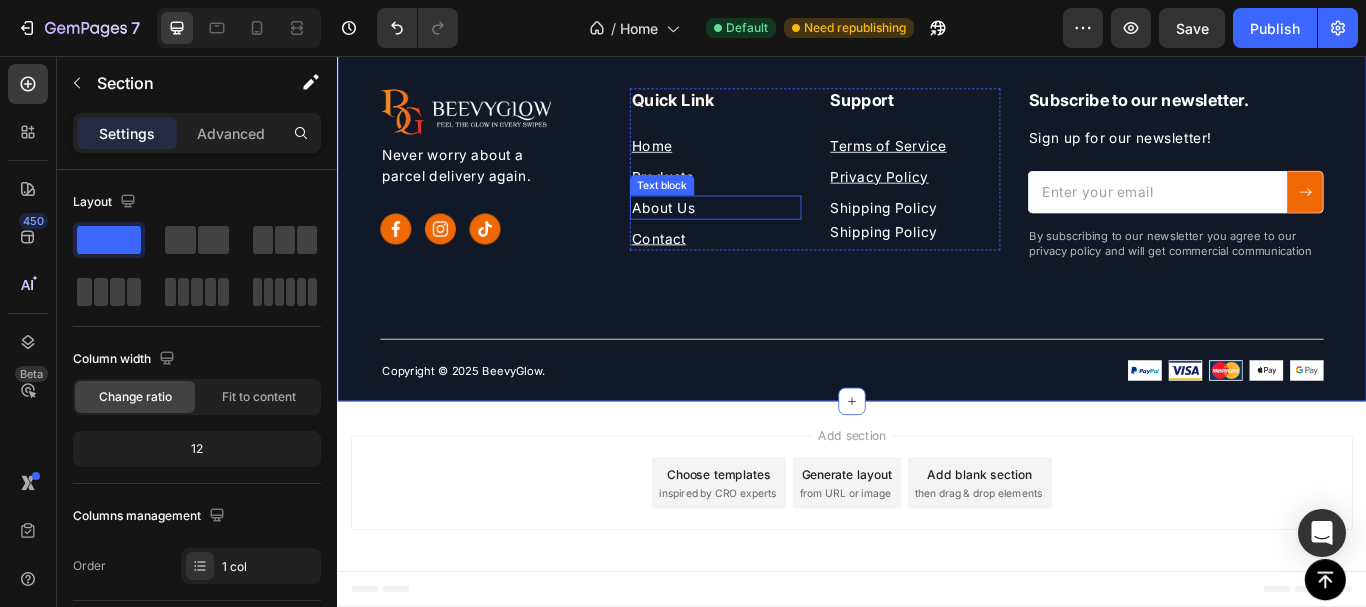 click on "About Us" at bounding box center [778, 233] 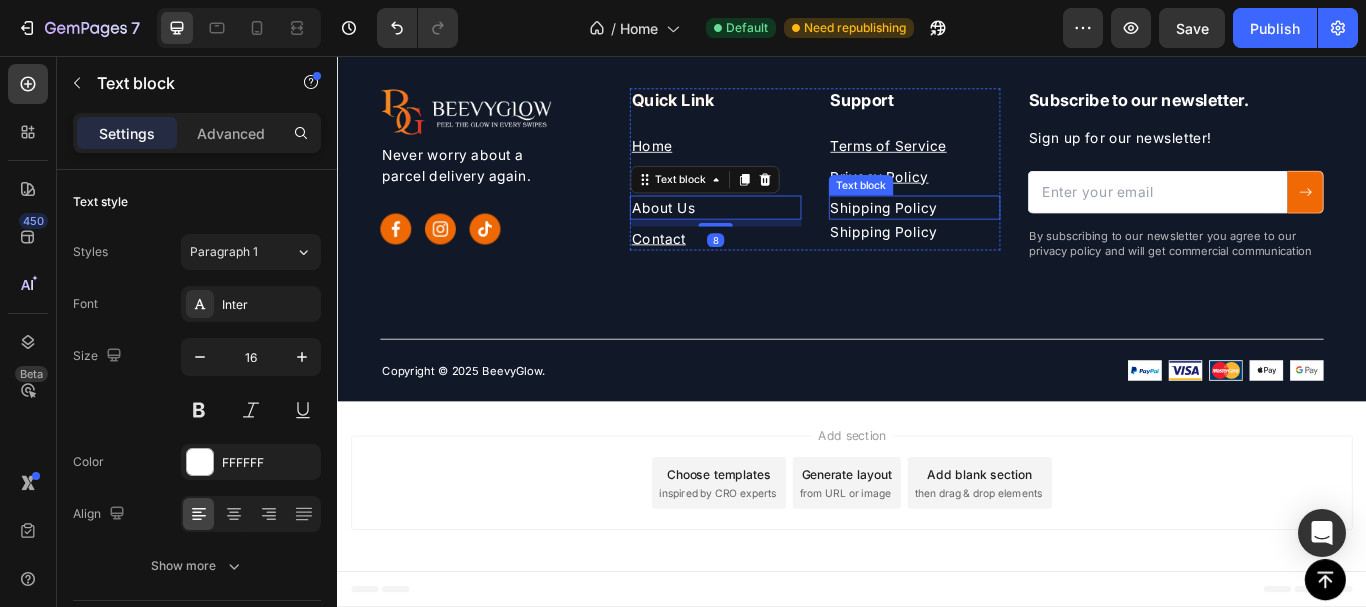 click on "Shipping Policy" at bounding box center (1010, 233) 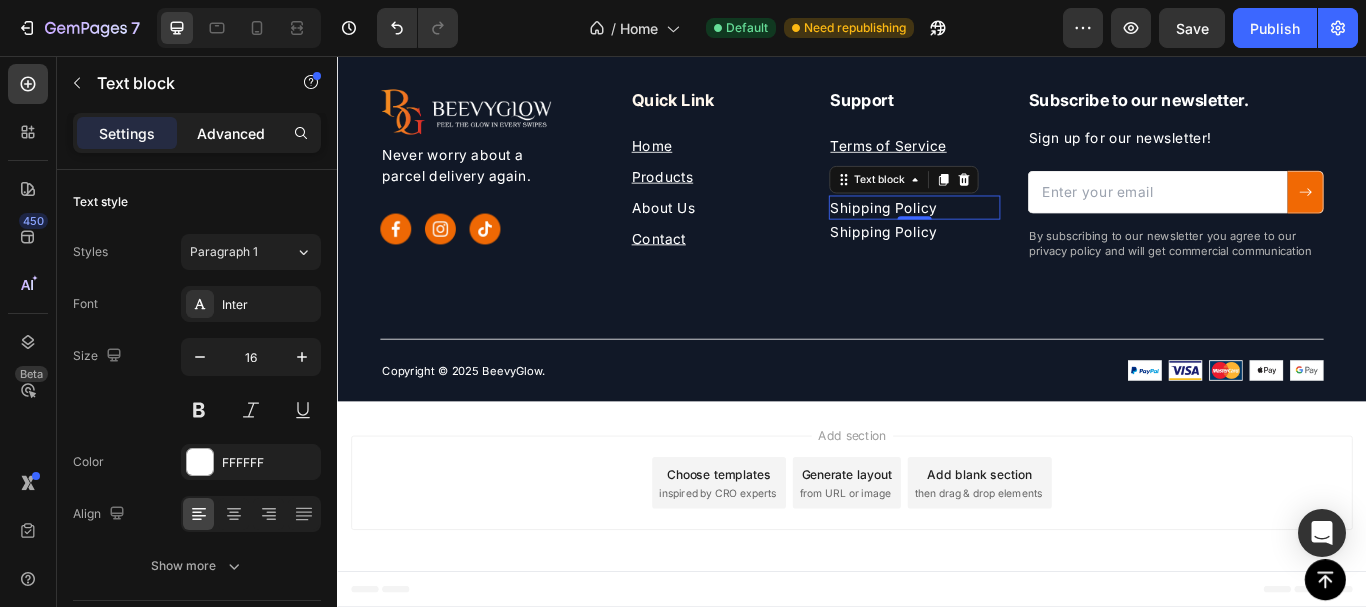 drag, startPoint x: 254, startPoint y: 139, endPoint x: 66, endPoint y: 135, distance: 188.04254 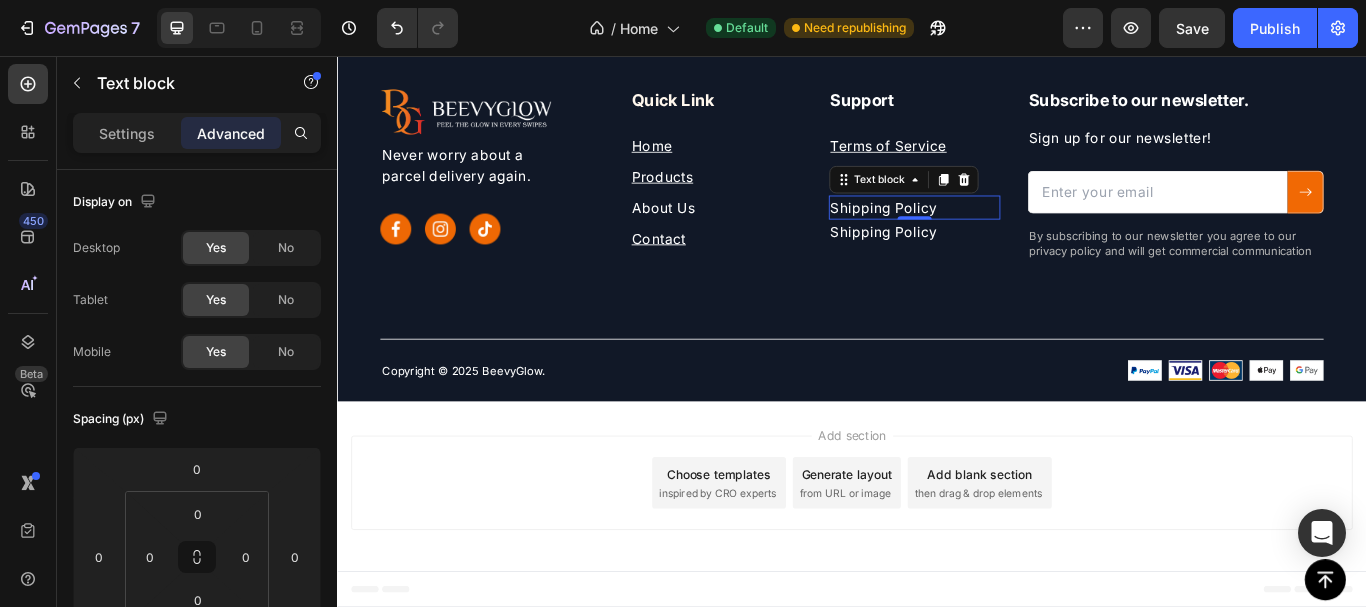drag, startPoint x: 327, startPoint y: 185, endPoint x: 257, endPoint y: 322, distance: 153.84732 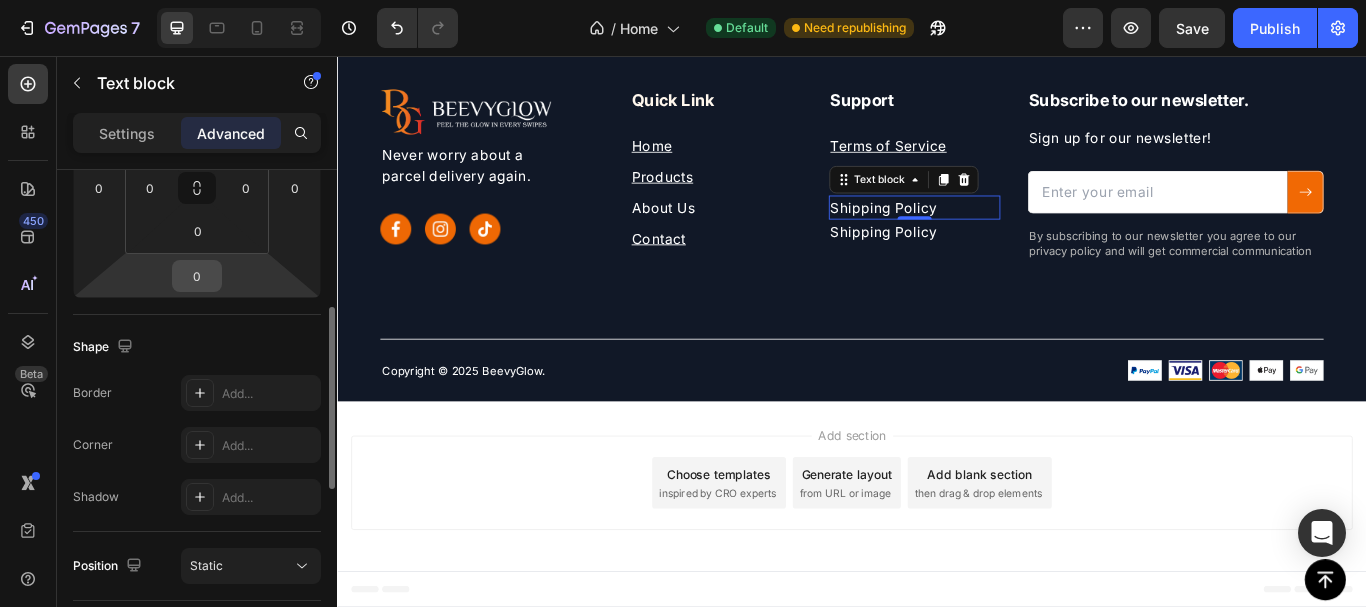 click on "0" at bounding box center [197, 276] 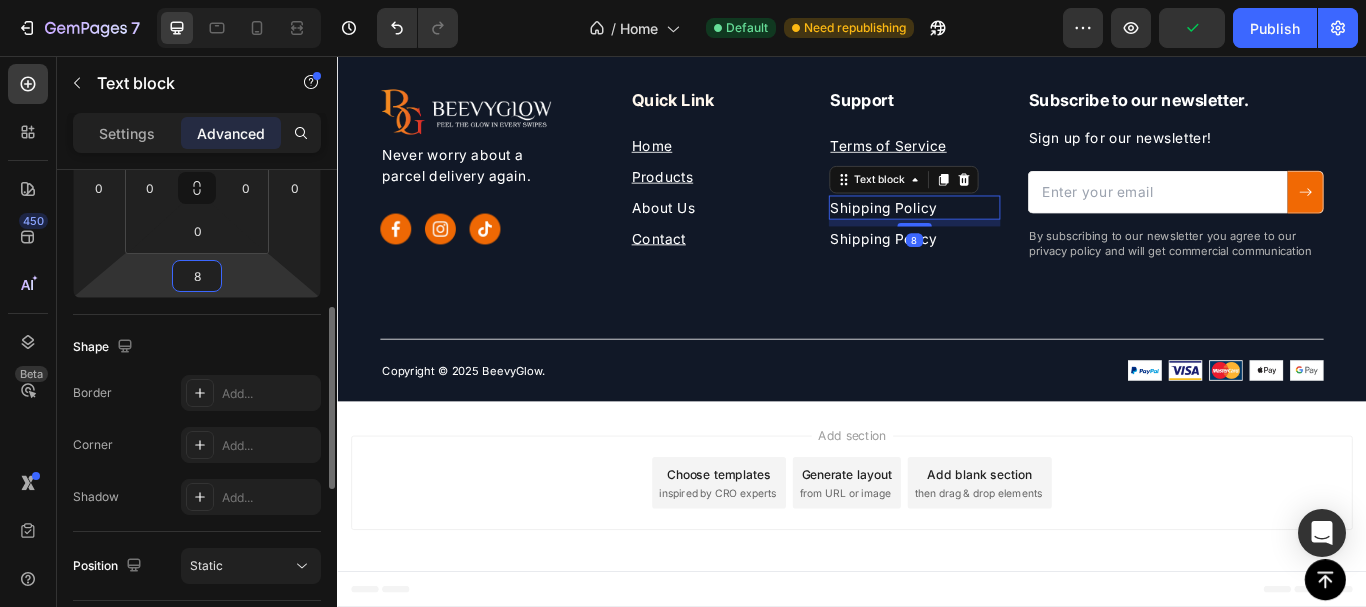 type on "8" 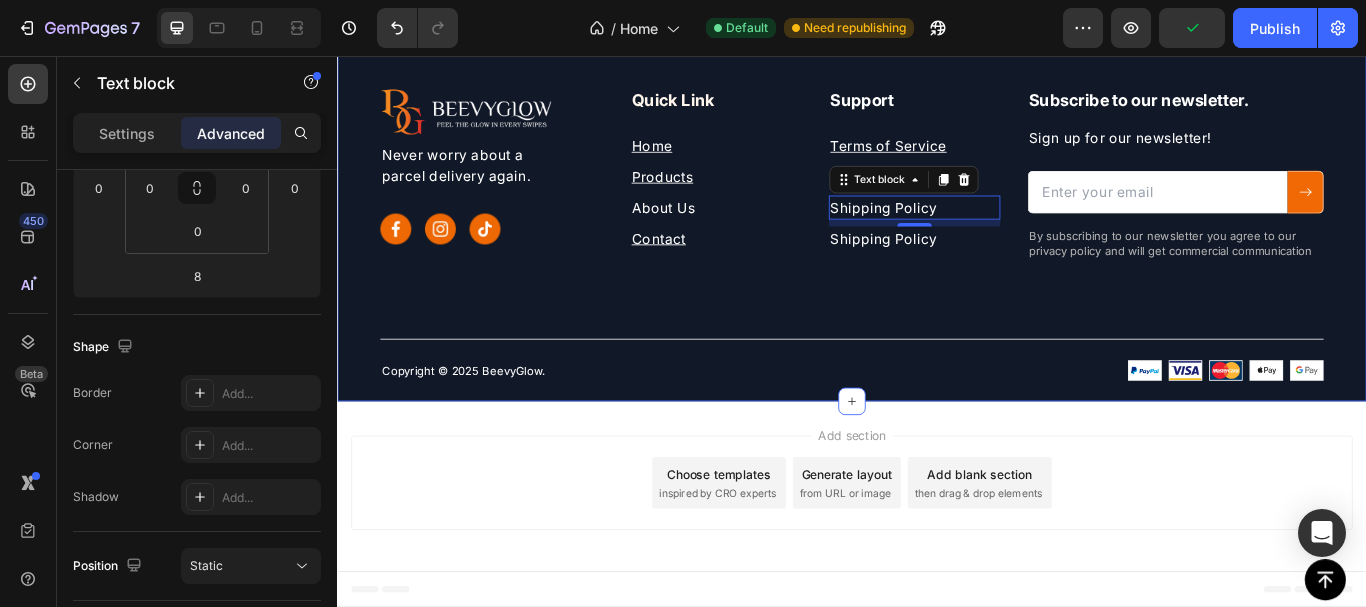 click on "Image Never worry about a parcel delivery again. Text block Image Image Image Row Quick Link Heading Home Text block Products Text block About Us Text block Contact Text block Support Heading Terms of Service Text block Privacy Policy Text block Shipping Policy Text block Shipping Policy Text block 8 Row Subscribe to our newsletter. Heading Sign up for our newsletter! Text block Email Field Submit Button Row Newsletter By subscribing to our newsletter you agree to our privacy policy and will get commercial communication Text block Row Copyright © 2025 BeevyGlow. Text block Image Image Row" at bounding box center (937, 264) 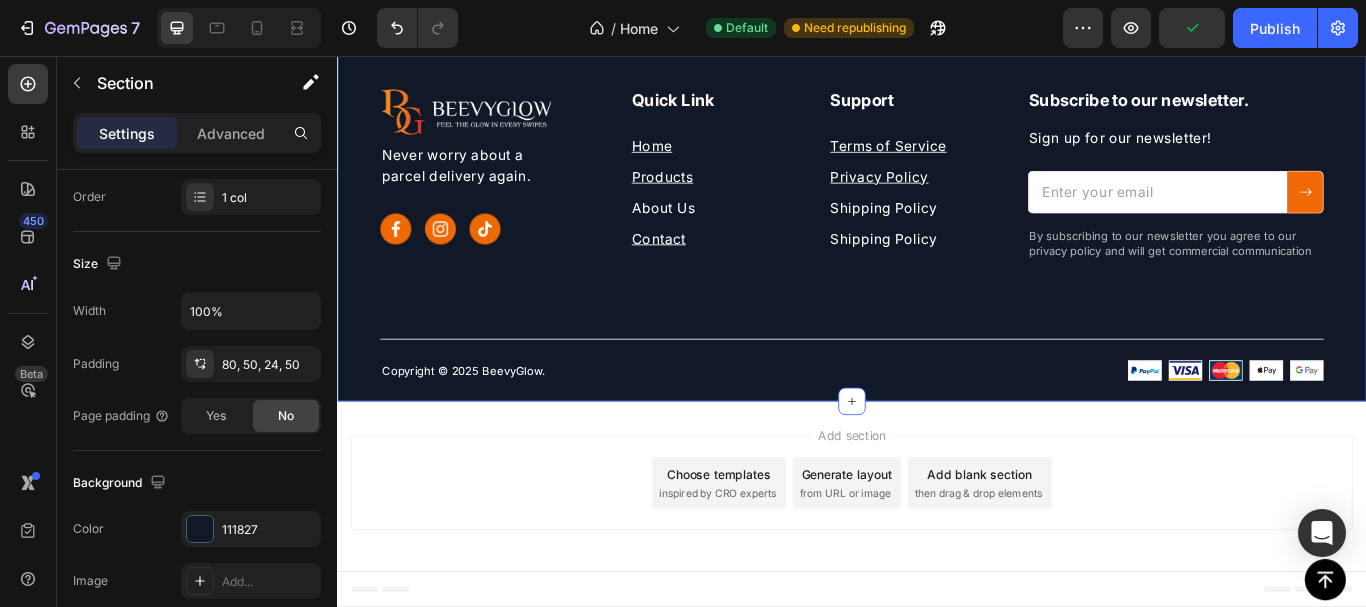 scroll, scrollTop: 0, scrollLeft: 0, axis: both 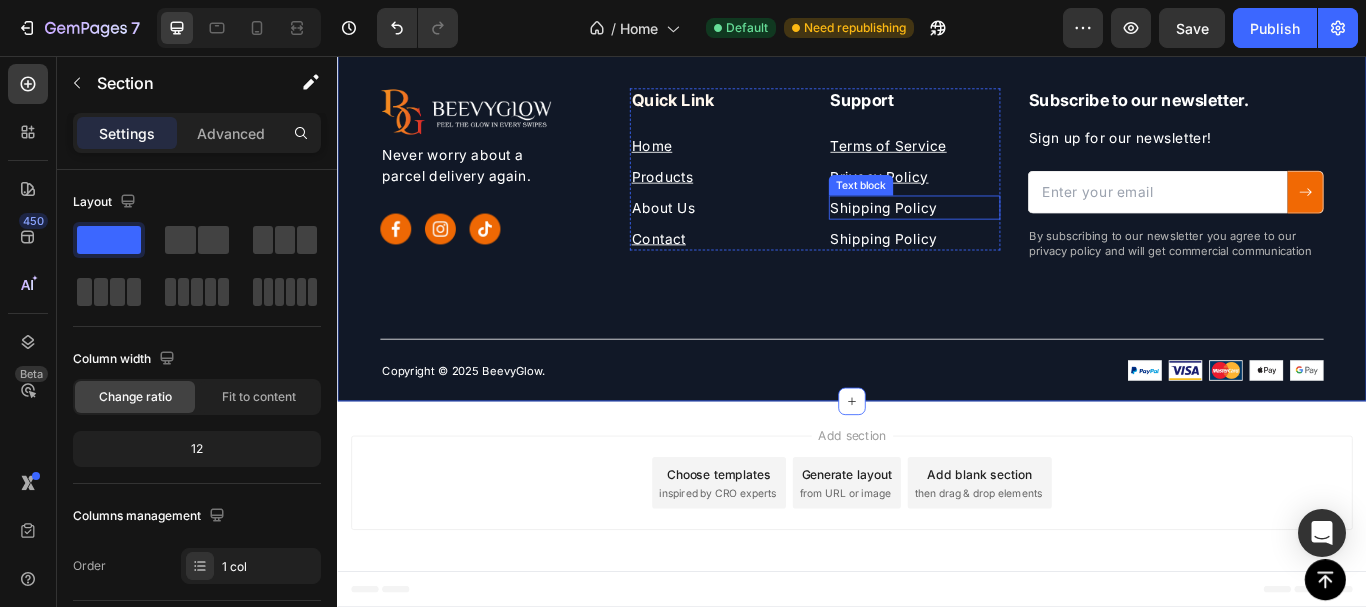 click on "Shipping Policy" at bounding box center (1010, 233) 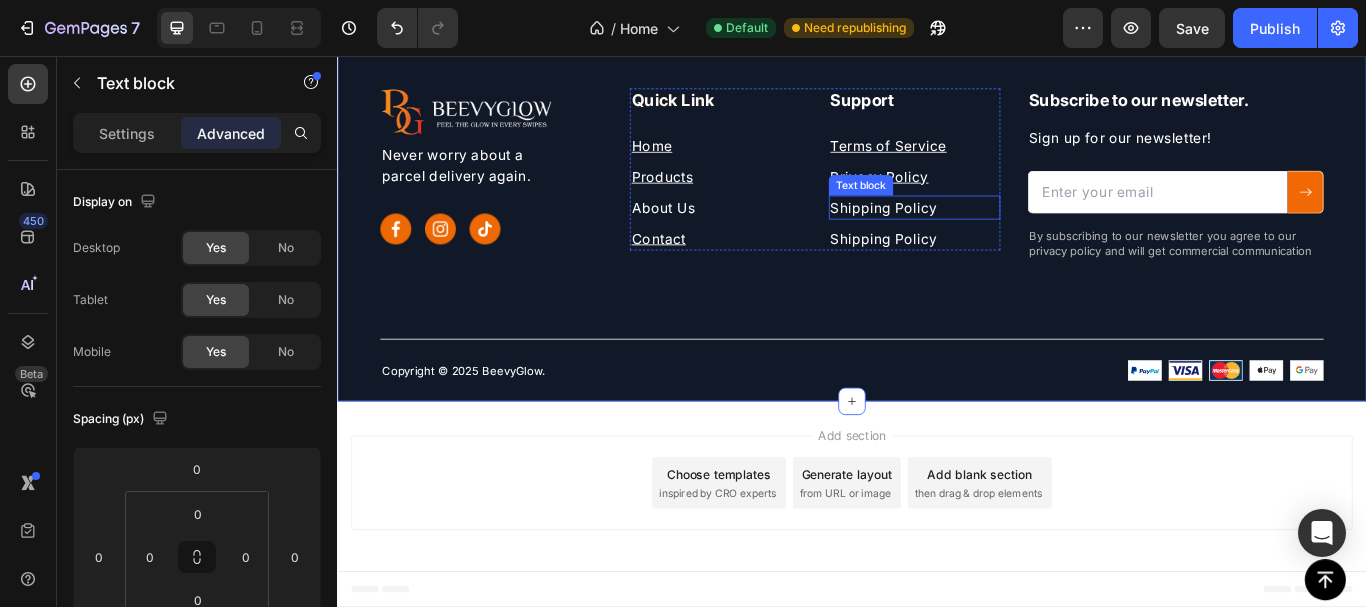 click on "Shipping Policy" at bounding box center (1010, 233) 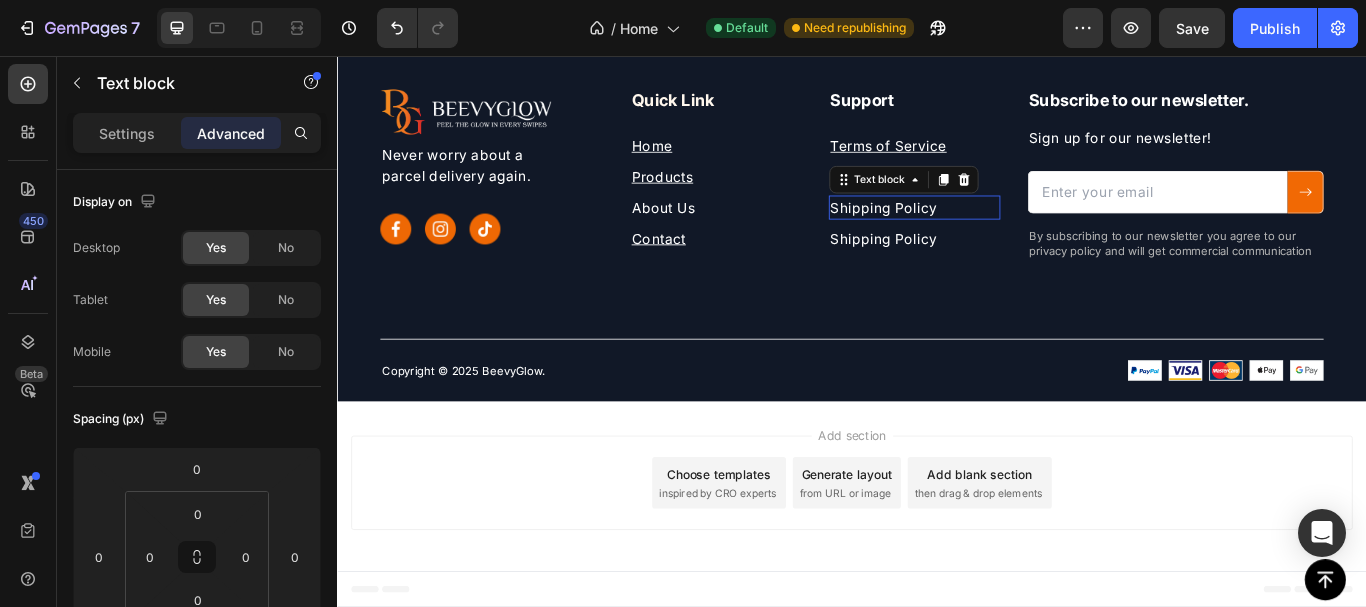 click on "Shipping Policy" at bounding box center [1010, 233] 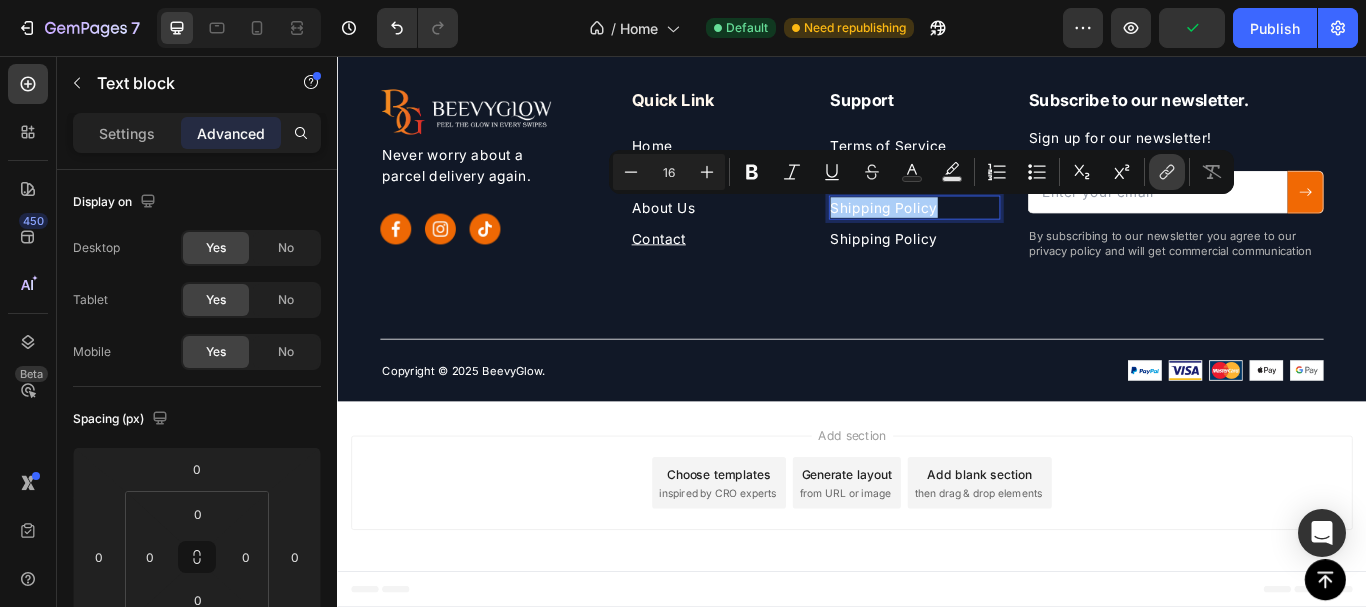 click 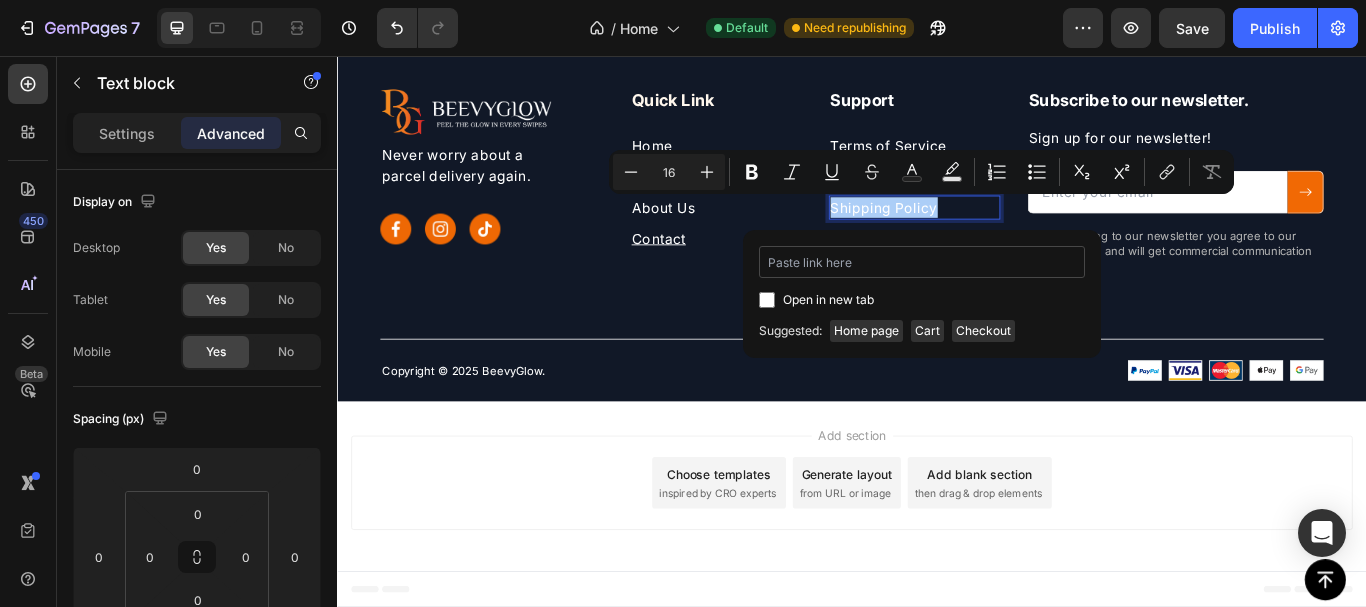 type on "https://beevyglow.myshopify.com/policies/shipping-policy" 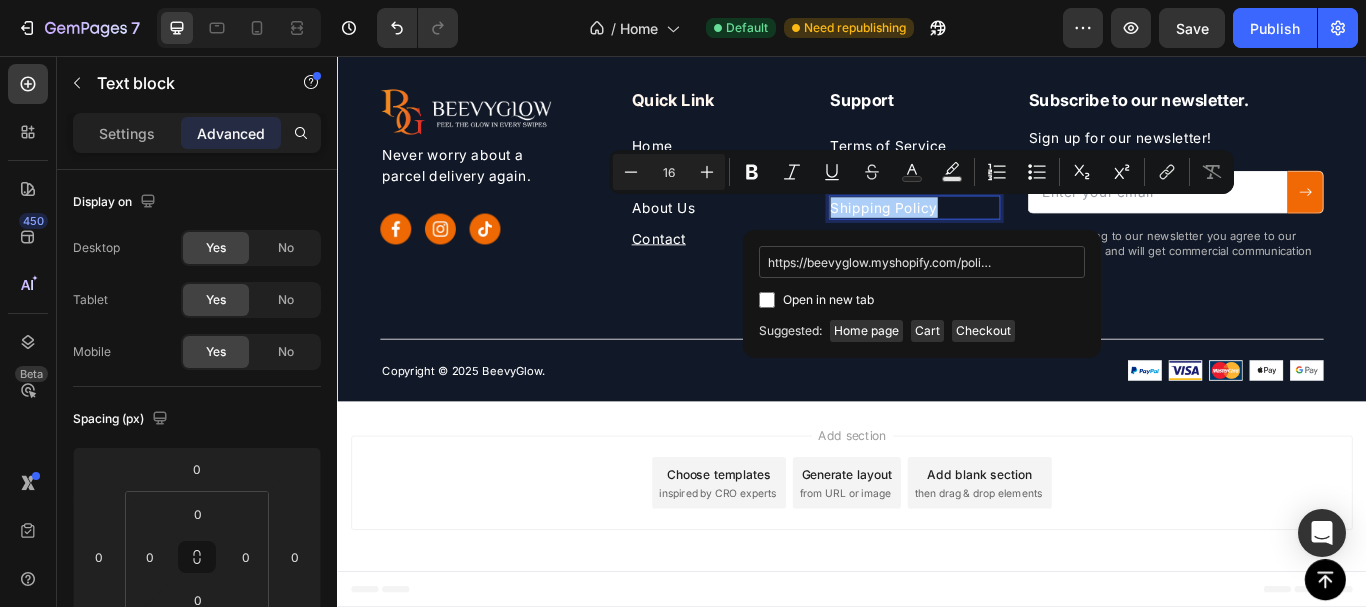 scroll, scrollTop: 0, scrollLeft: 107, axis: horizontal 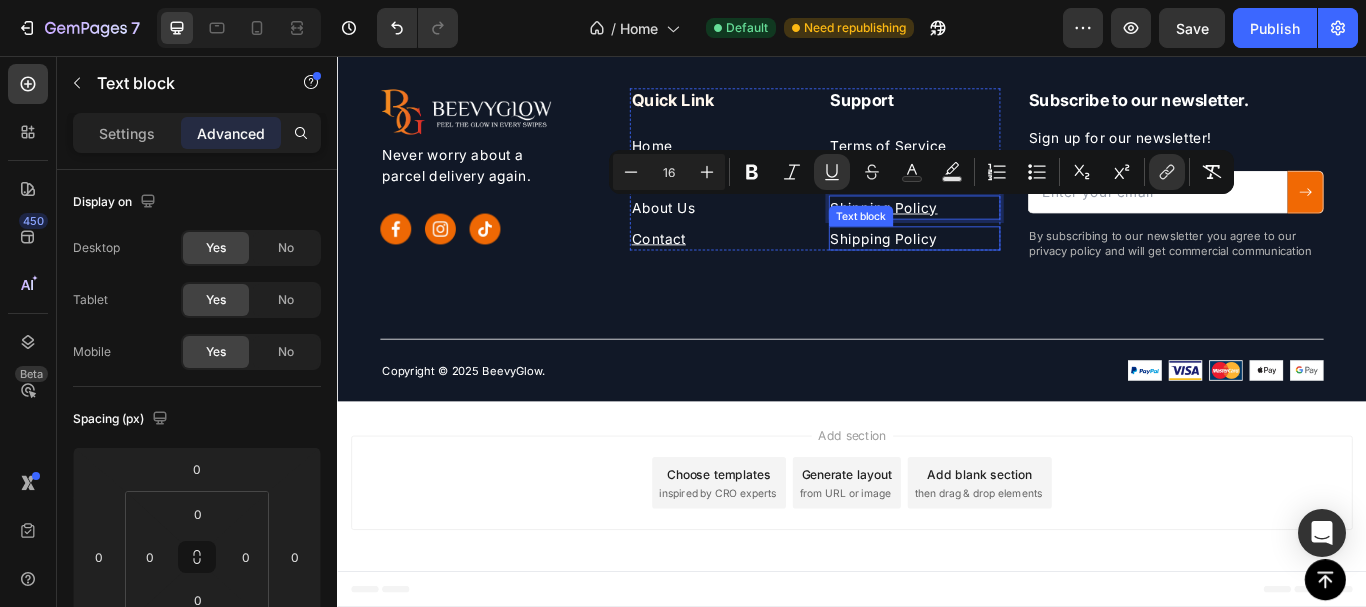 click on "Shipping Policy" at bounding box center (1010, 269) 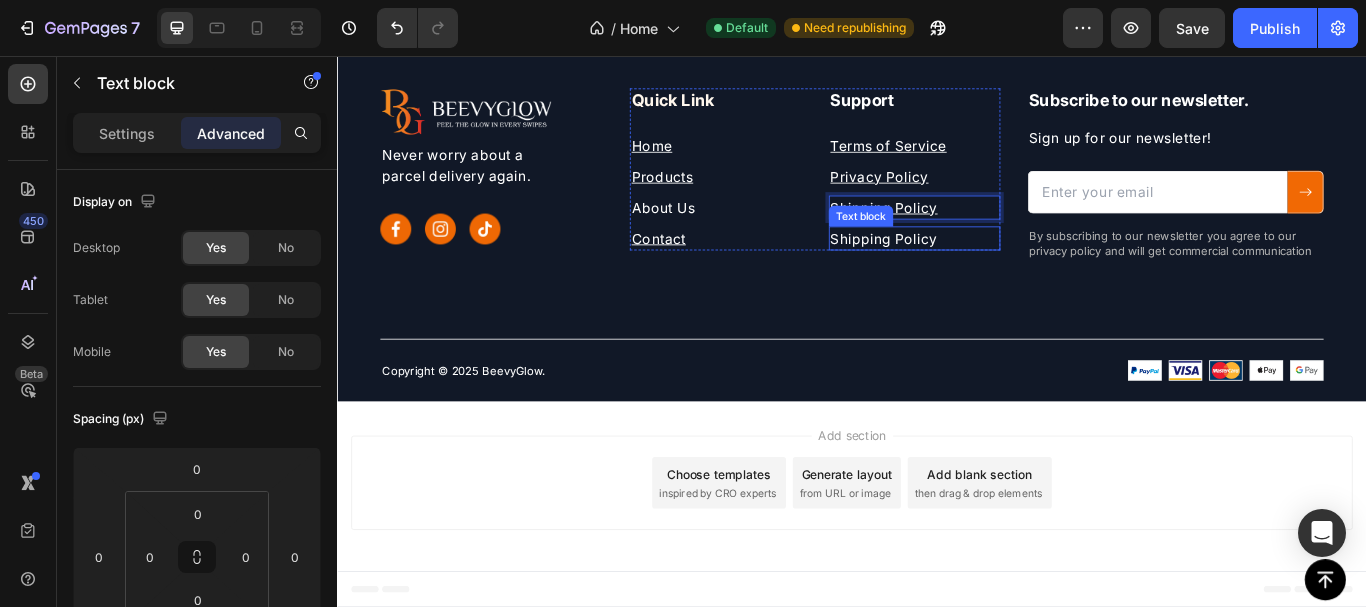 click on "Shipping Policy" at bounding box center [1010, 269] 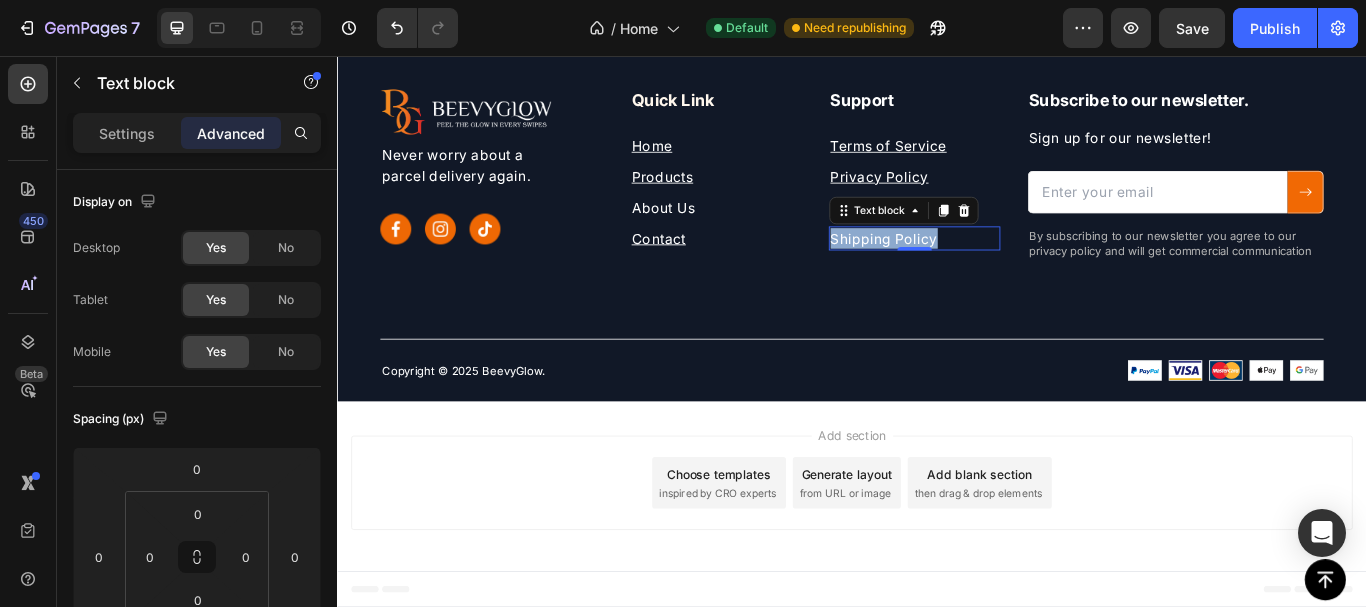 click on "Shipping Policy" at bounding box center [1010, 269] 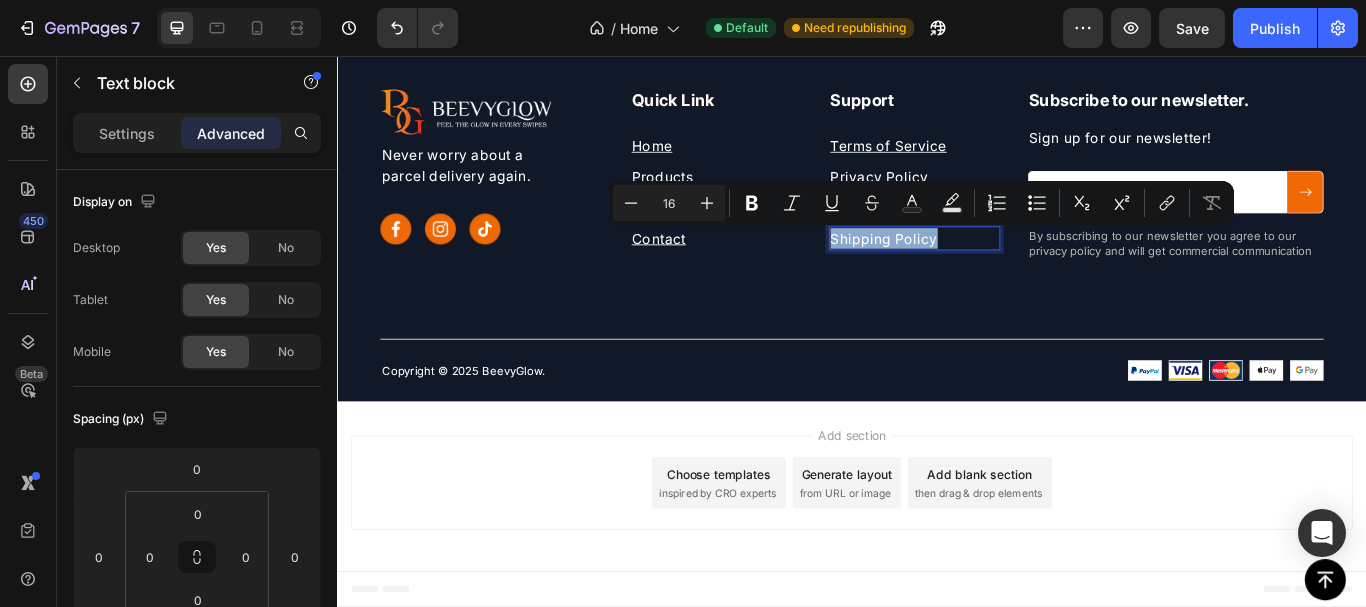 click on "Shipping Policy" at bounding box center [1010, 269] 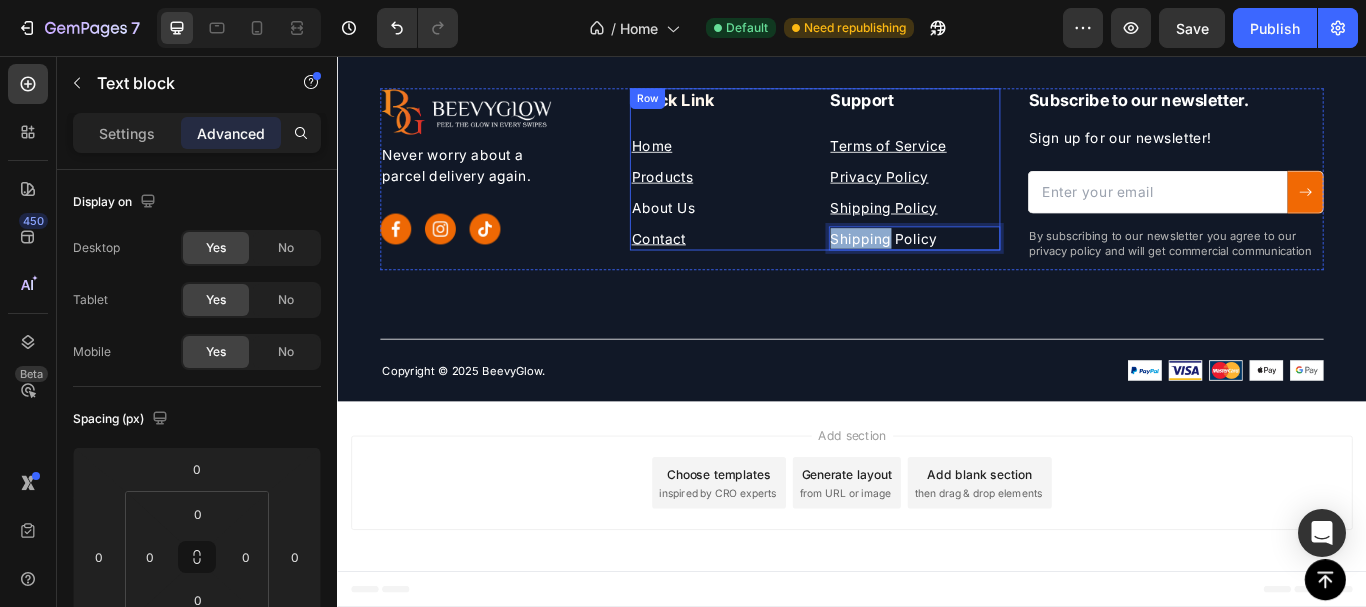 drag, startPoint x: 973, startPoint y: 265, endPoint x: 890, endPoint y: 265, distance: 83 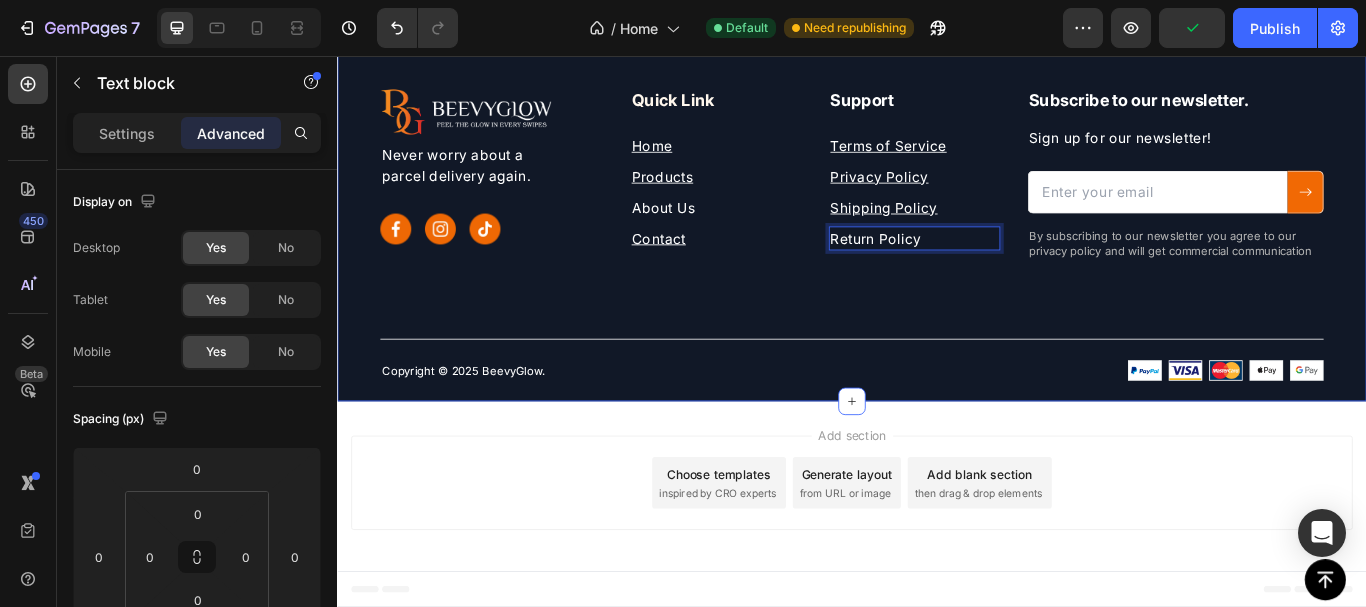 click on "Image Never worry about a parcel delivery again. Text block Image Image Image Row Quick Link Heading Home Text block Products Text block About Us Text block Contact Text block Support Heading Terms of Service Text block Privacy Policy Text block Shipping Policy Text block Return Policy Text block 0 Row Subscribe to our newsletter. Heading Sign up for our newsletter! Text block Email Field Submit Button Row Newsletter By subscribing to our newsletter you agree to our privacy policy and will get commercial communication Text block Row Copyright © 2025 BeevyGlow. Text block Image Image Row" at bounding box center [937, 264] 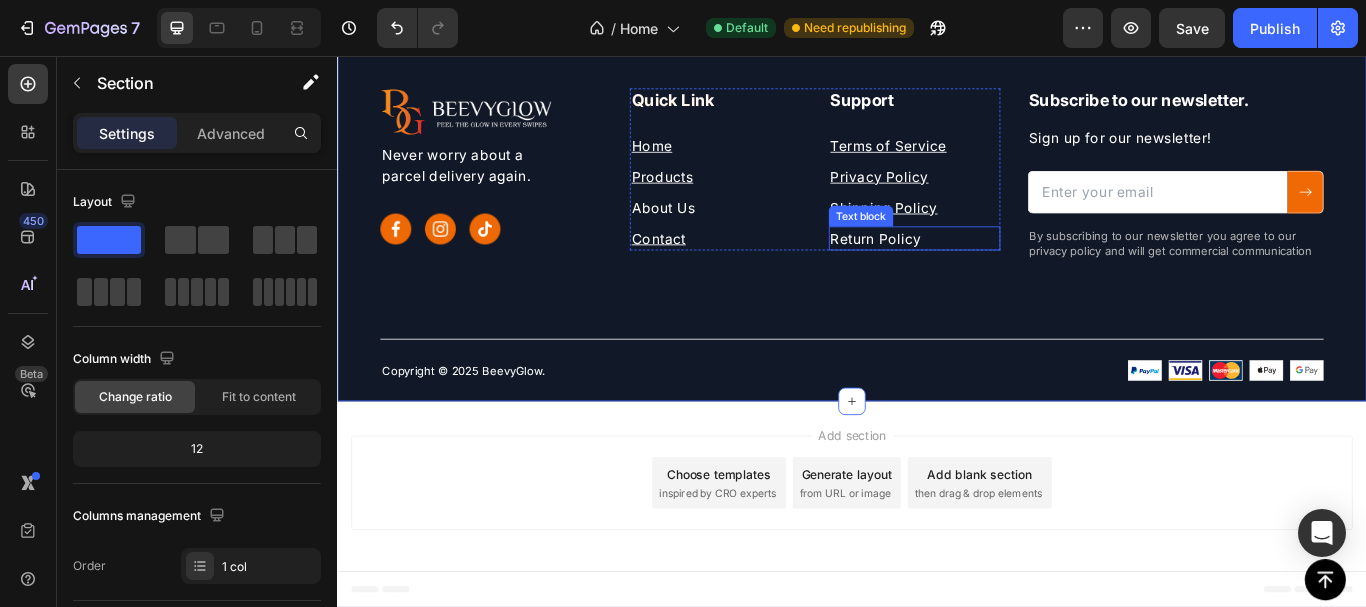 click on "Return Policy" at bounding box center [1010, 269] 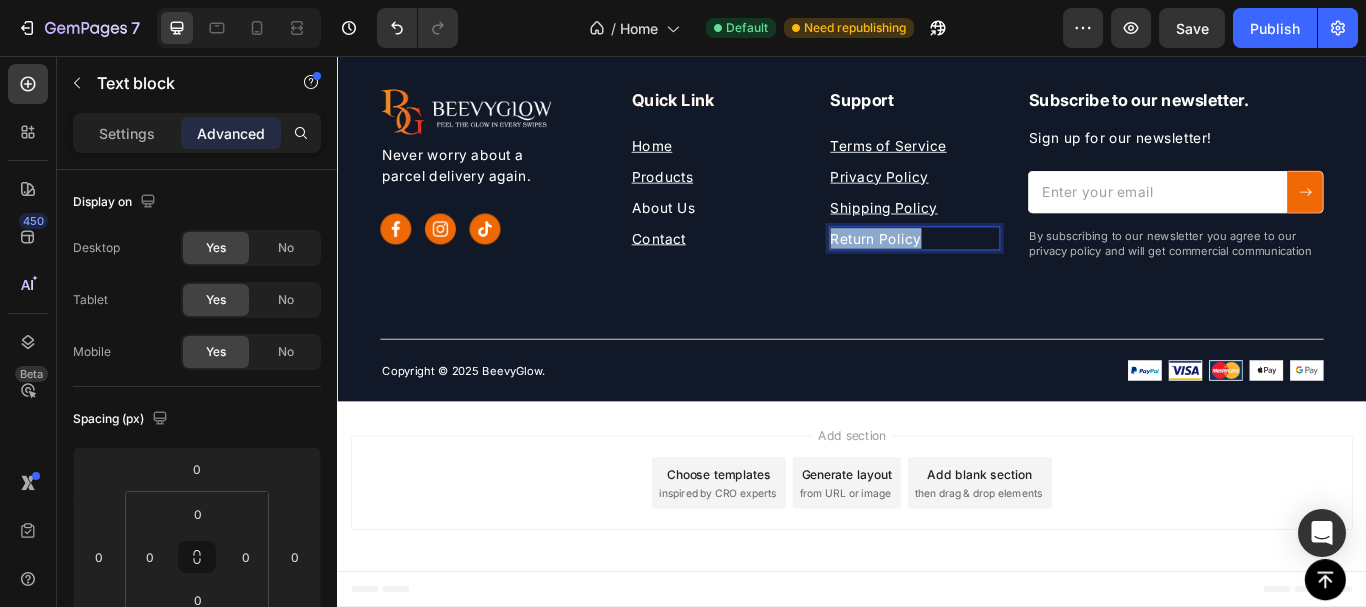 click on "Return Policy" at bounding box center (1010, 269) 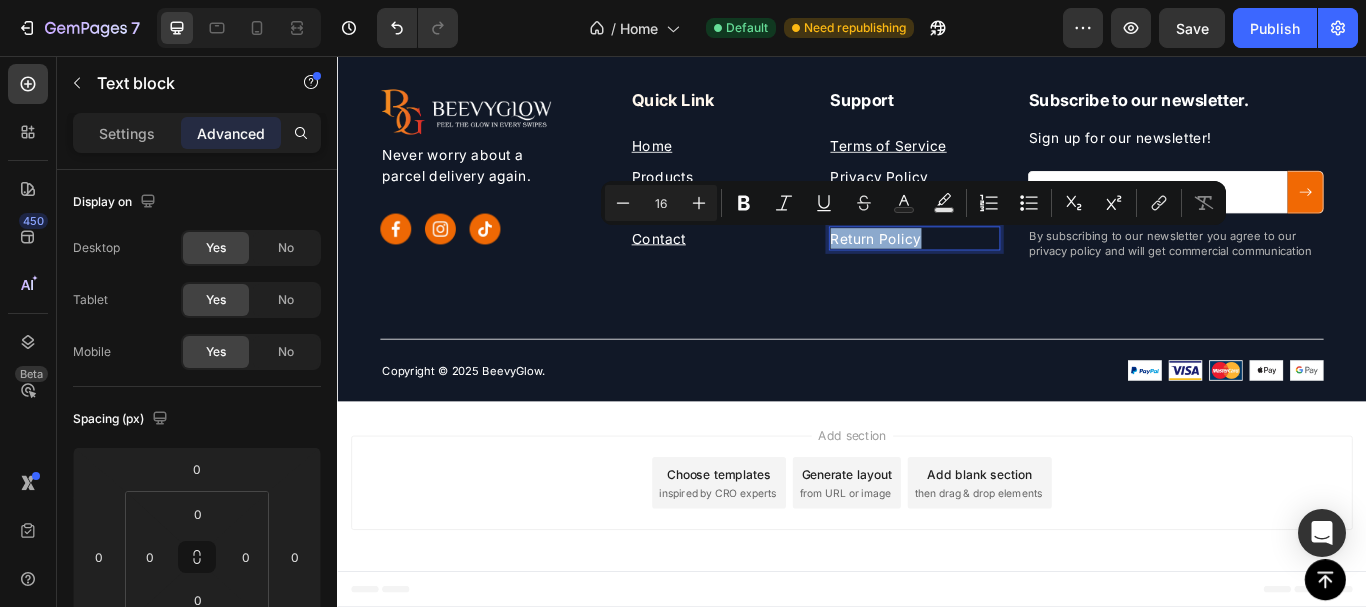 click on "Return Policy" at bounding box center (1010, 269) 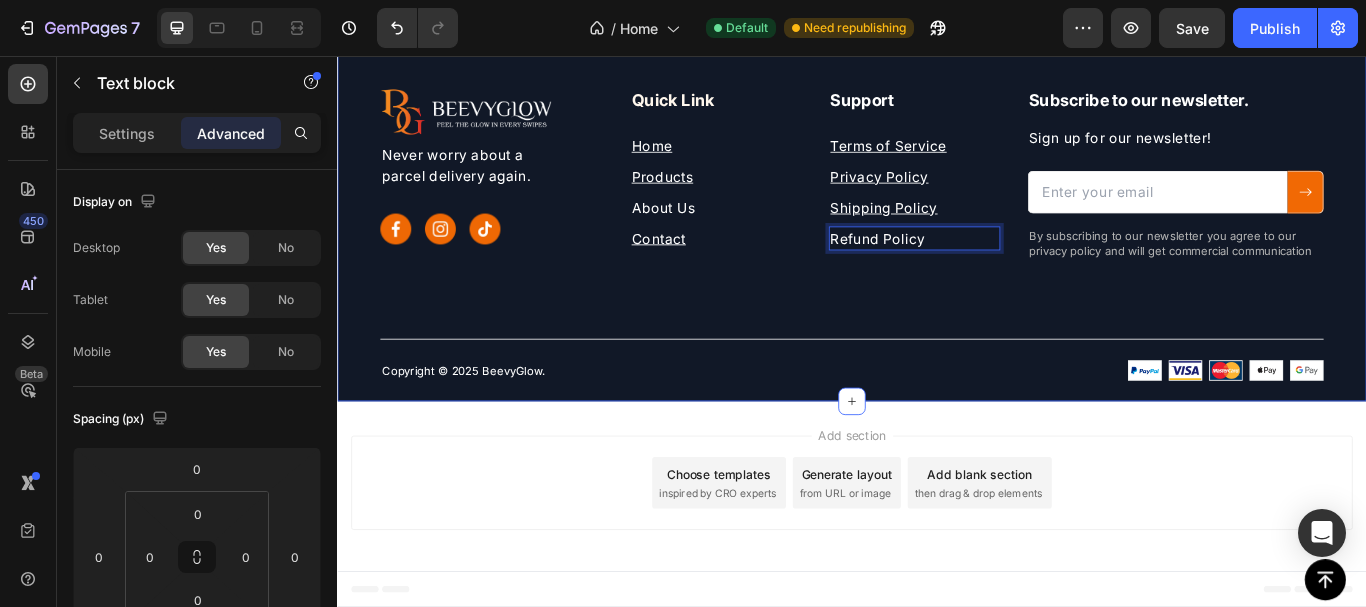 click on "Image Never worry about a parcel delivery again. Text block Image Image Image Row Quick Link Heading Home Text block Products Text block About Us Text block Contact Text block Support Heading Terms of Service Text block Privacy Policy Text block Shipping Policy Text block Refund Policy Text block 0 Row Subscribe to our newsletter. Heading Sign up for our newsletter! Text block Email Field Submit Button Row Newsletter By subscribing to our newsletter you agree to our privacy policy and will get commercial communication Text block Row Copyright © 2025 BeevyGlow. Text block Image Image Row" at bounding box center (937, 264) 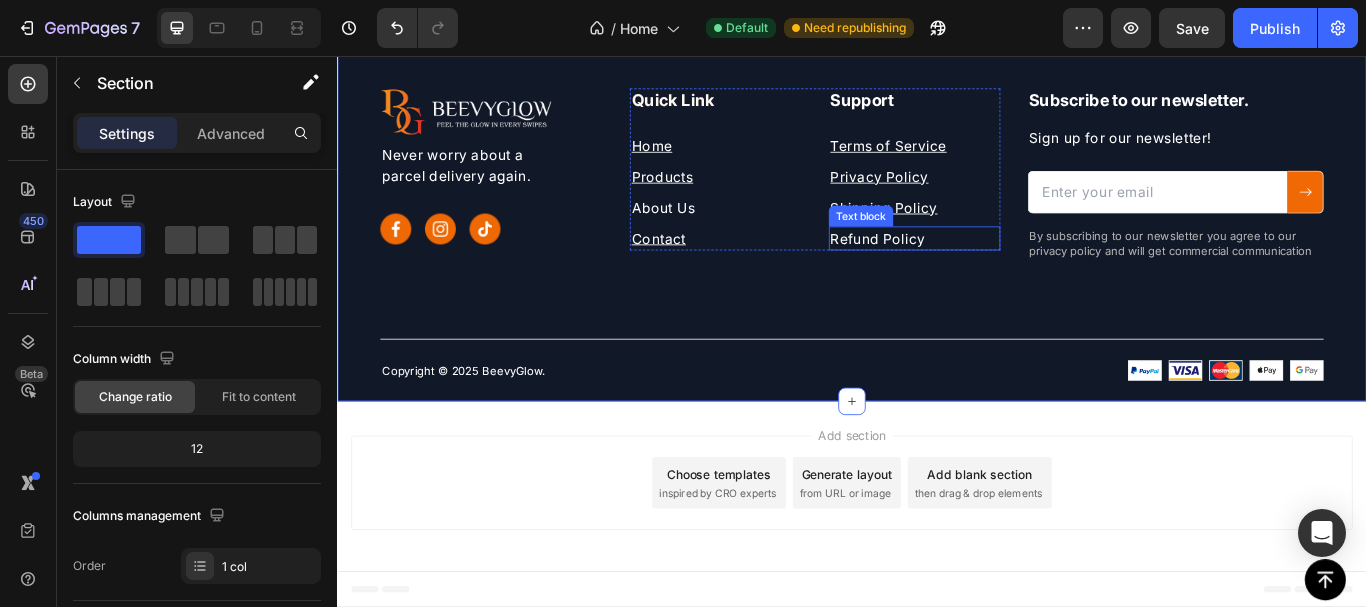 click on "Refund Policy" at bounding box center [1010, 269] 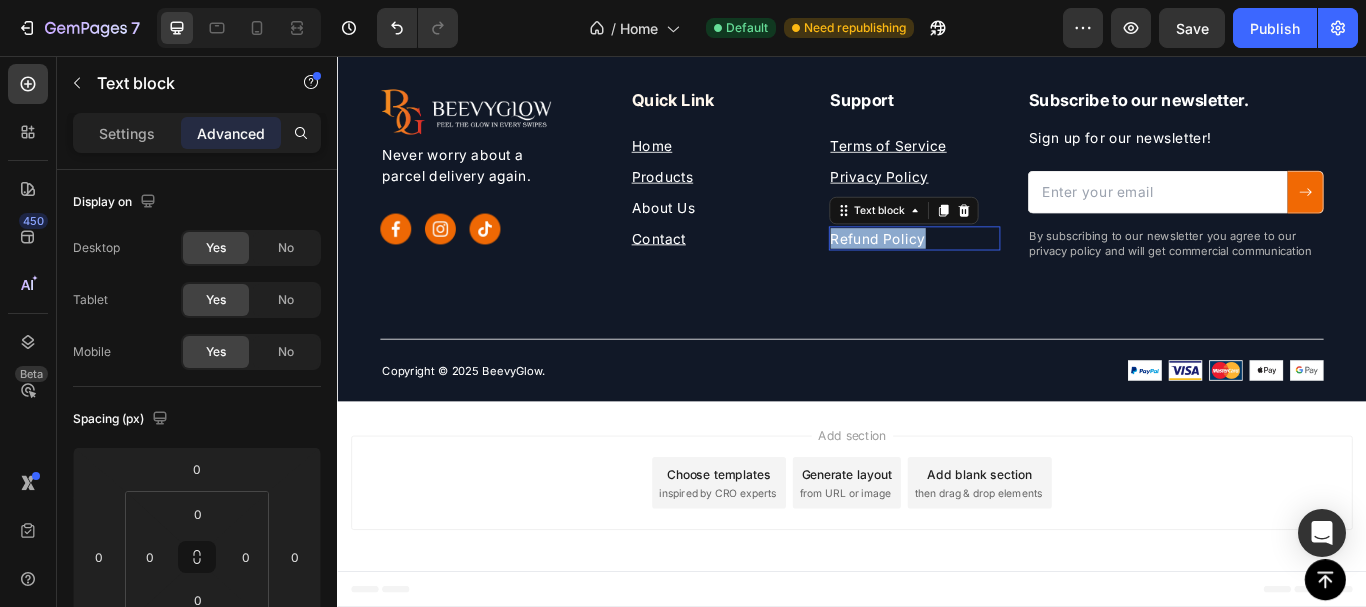 click on "Refund Policy" at bounding box center [1010, 269] 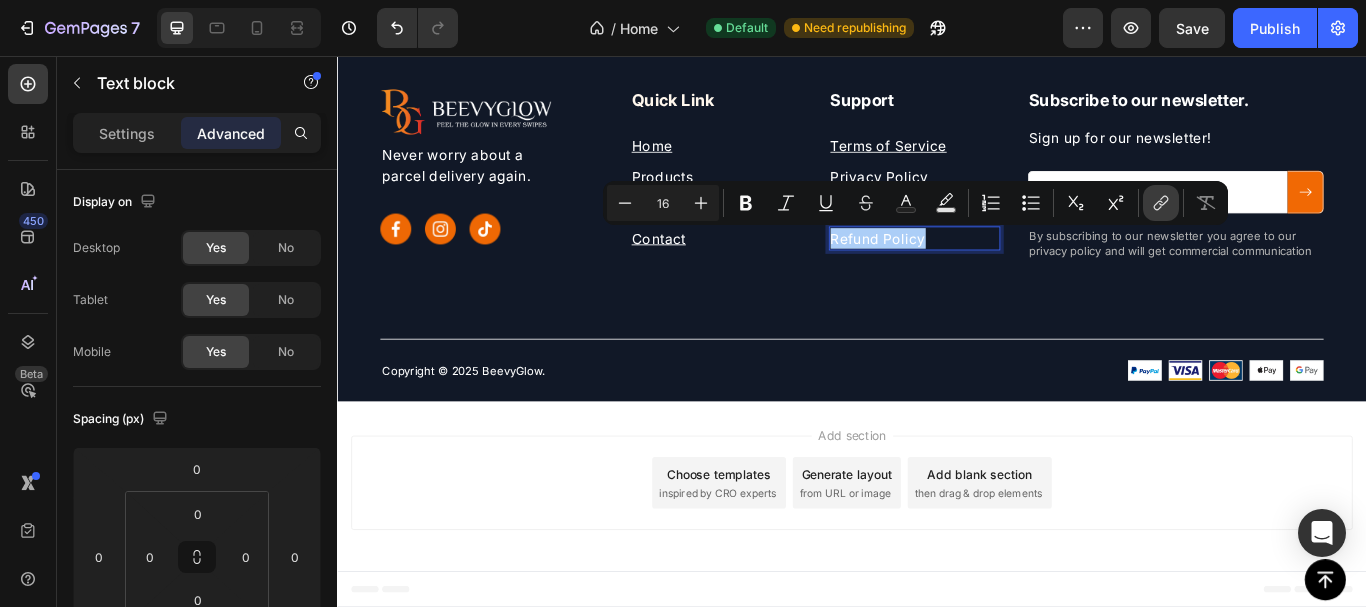 click 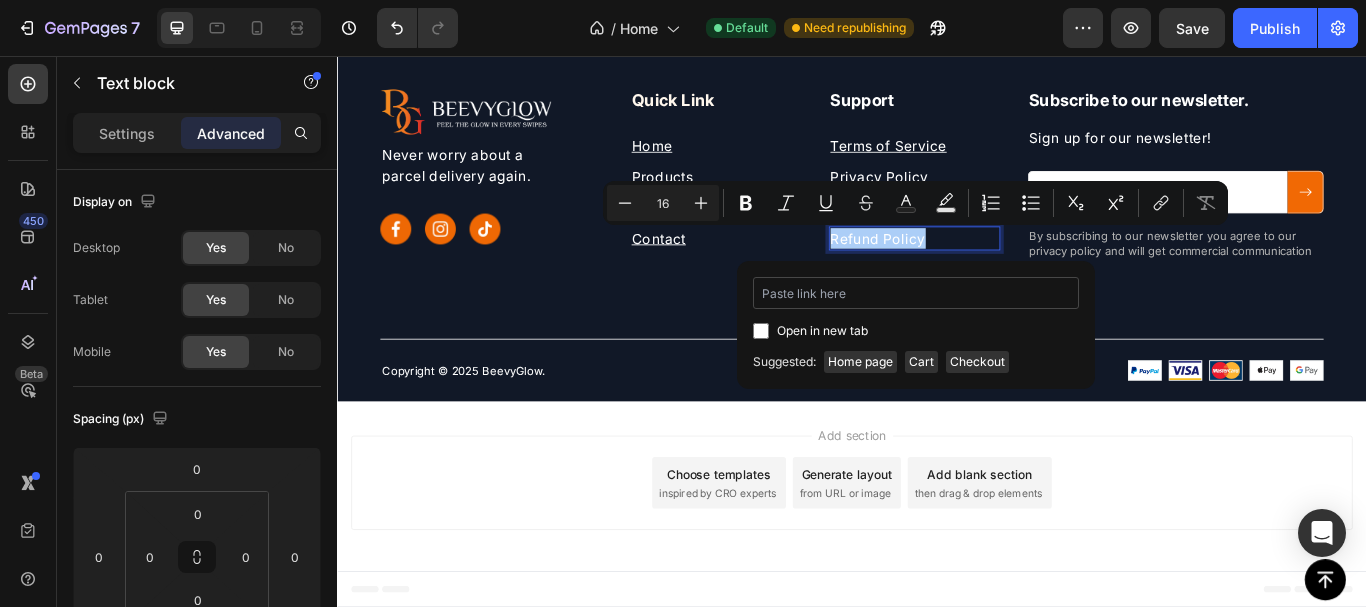 type on "https://beevyglow.myshopify.com/policies/refund-policy" 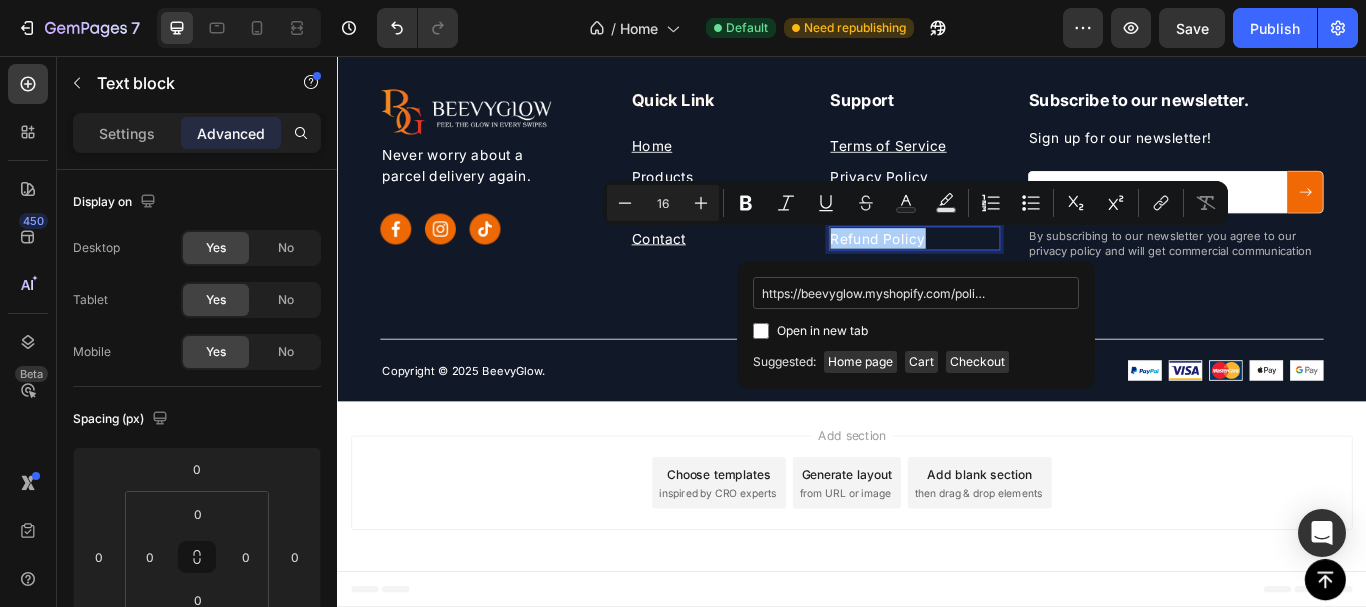 scroll, scrollTop: 0, scrollLeft: 96, axis: horizontal 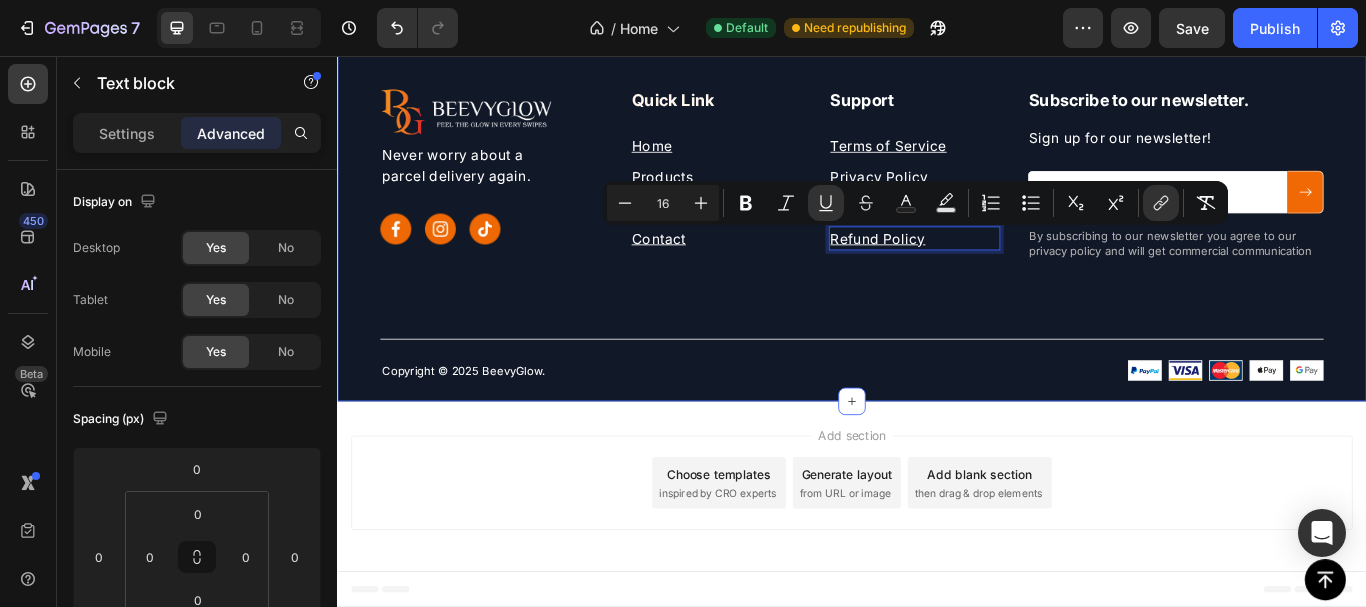 click on "Image Never worry about a parcel delivery again. Text block Image Image Image Row Quick Link Heading Home Text block Products Text block About Us Text block Contact Text block Support Heading Terms of Service Text block Privacy Policy Text block Shipping Policy Text block Refund Policy Text block 0 Row Subscribe to our newsletter. Heading Sign up for our newsletter! Text block Email Field Submit Button Row Newsletter By subscribing to our newsletter you agree to our privacy policy and will get commercial communication Text block Row Copyright © 2025 BeevyGlow. Text block Image Image Row" at bounding box center [937, 264] 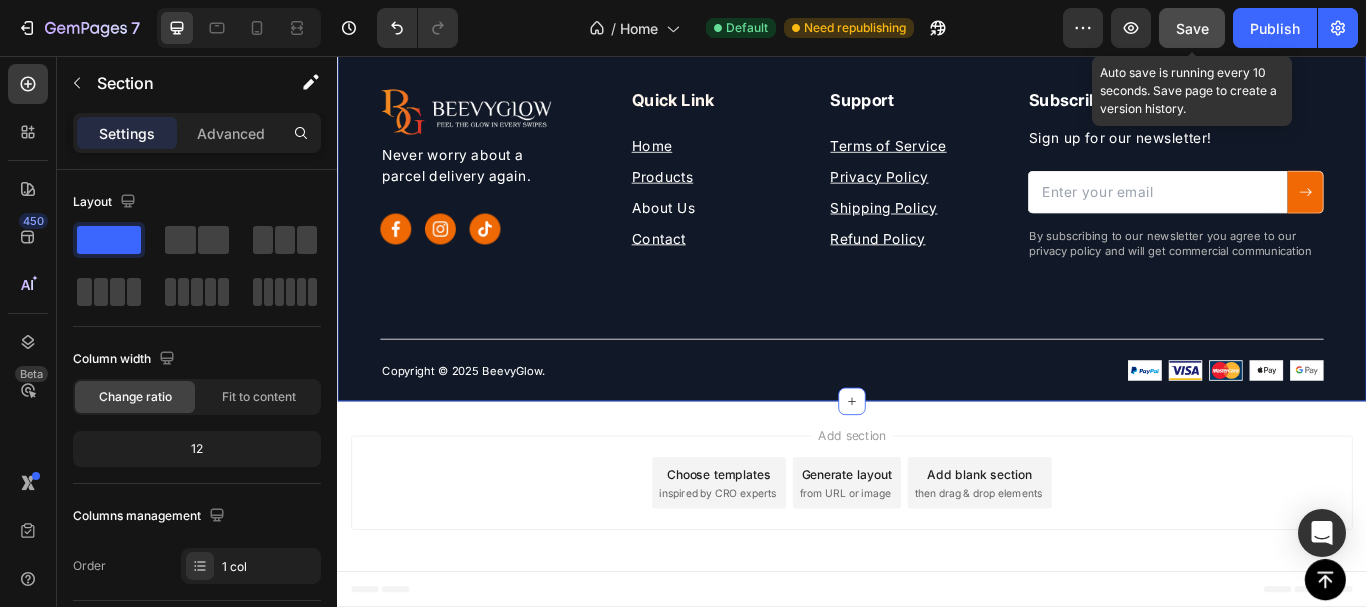 click on "Save" at bounding box center [1192, 28] 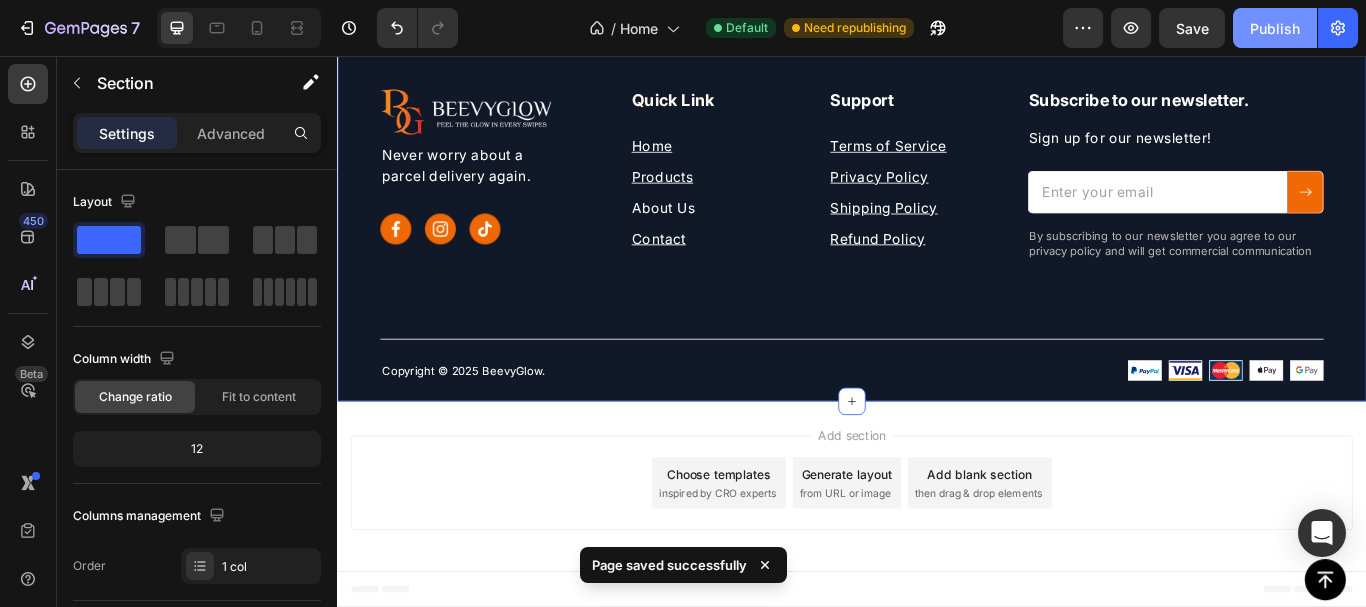 click on "Publish" 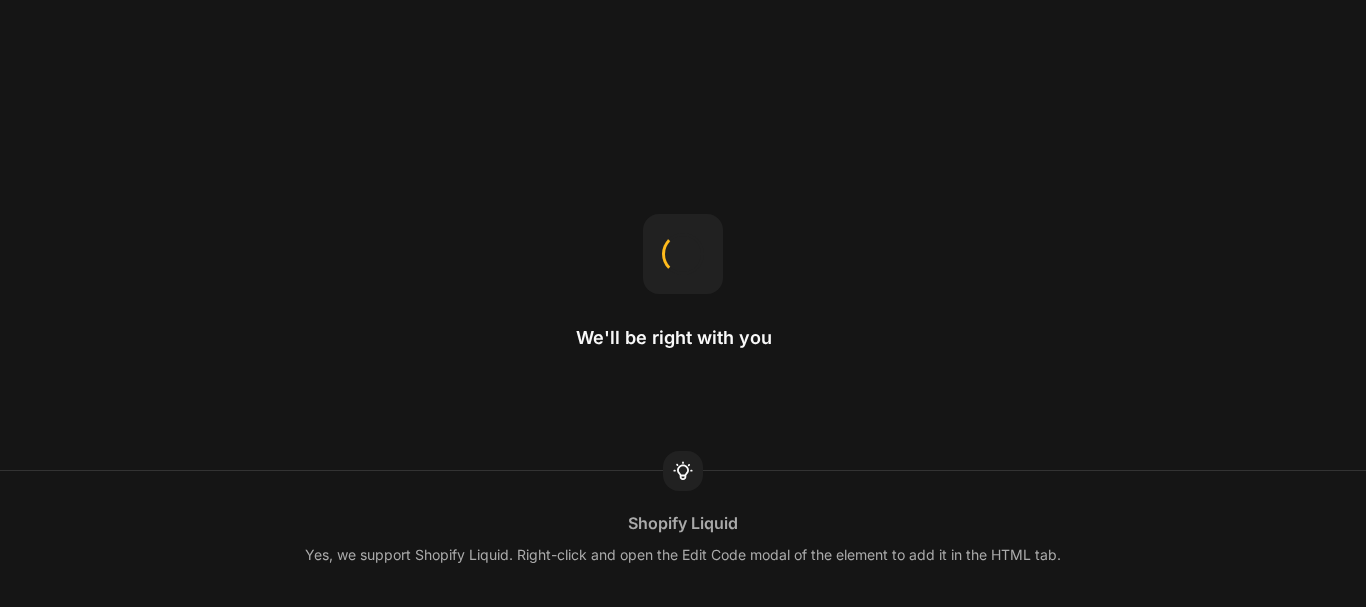 scroll, scrollTop: 0, scrollLeft: 0, axis: both 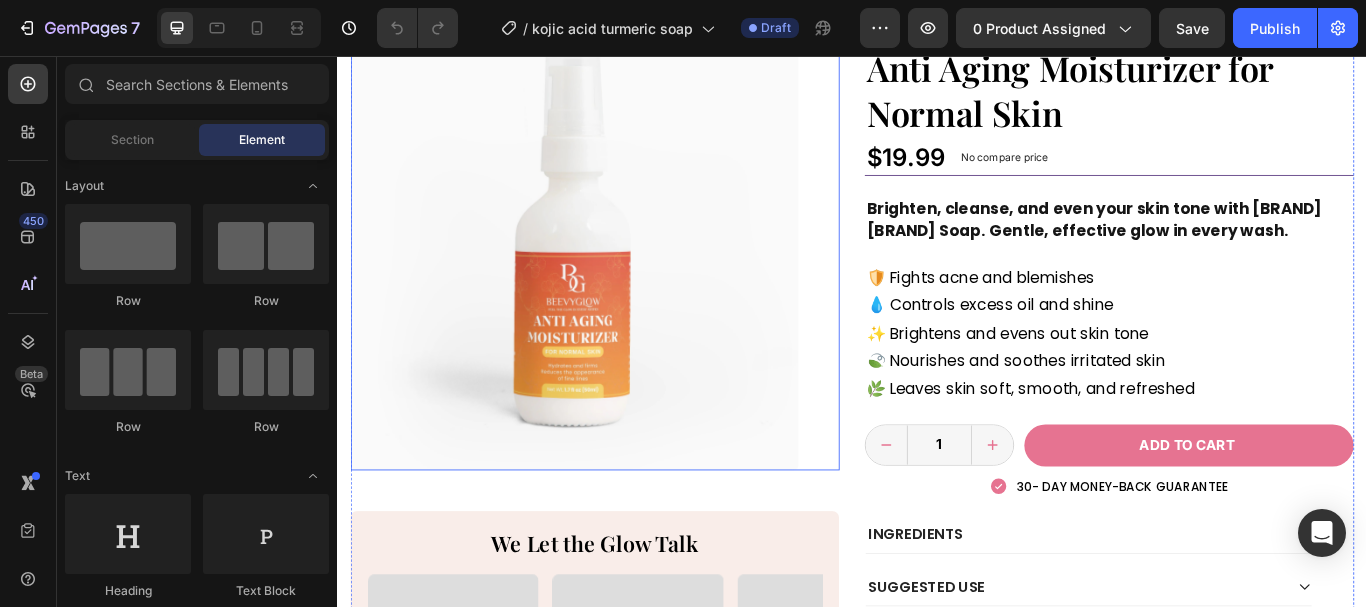 click at bounding box center [613, 278] 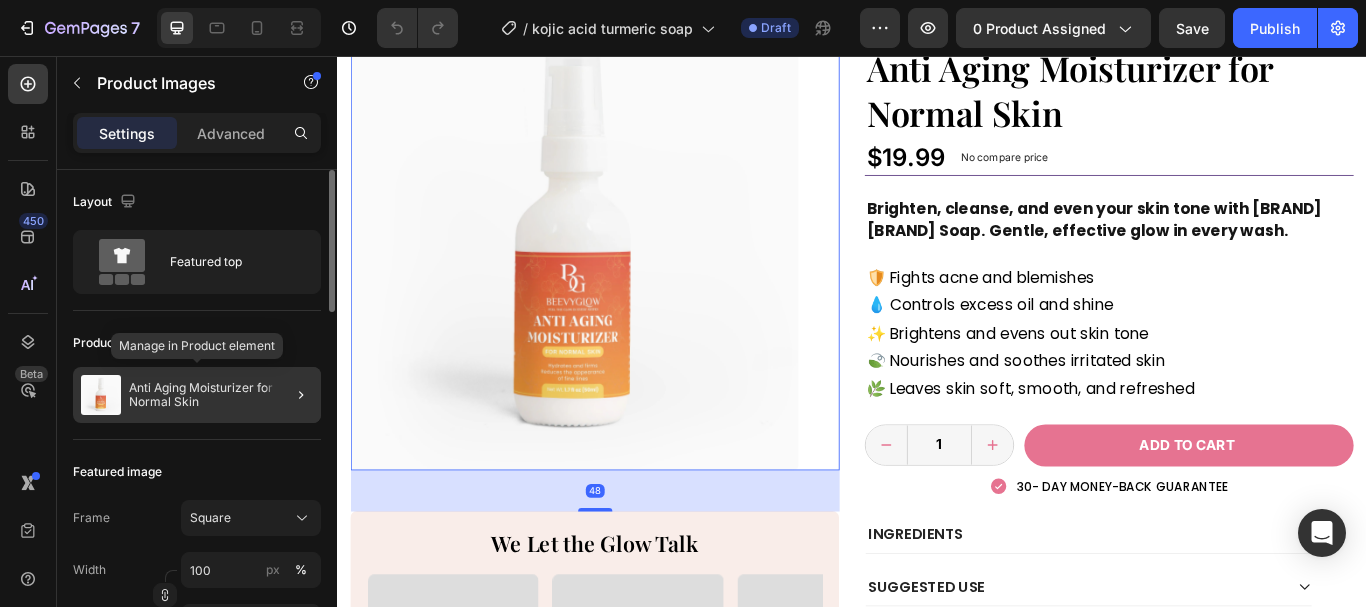click on "Anti Aging Moisturizer for Normal Skin" at bounding box center [221, 395] 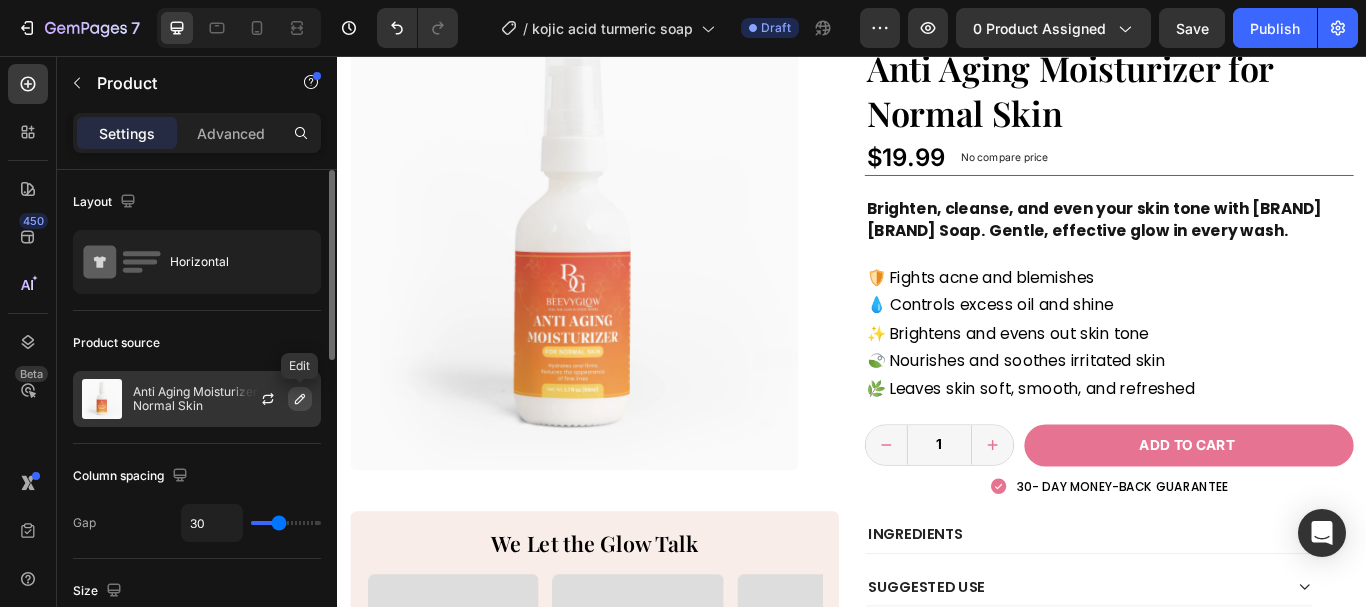 click 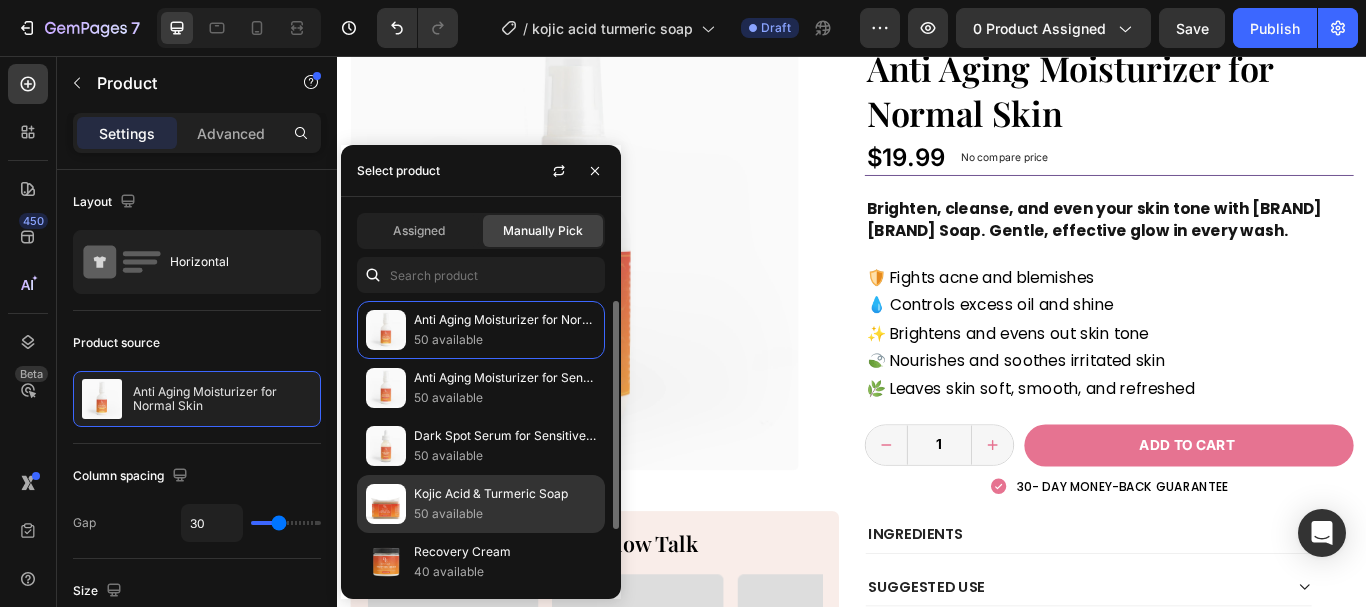 click on "50 available" at bounding box center (505, 514) 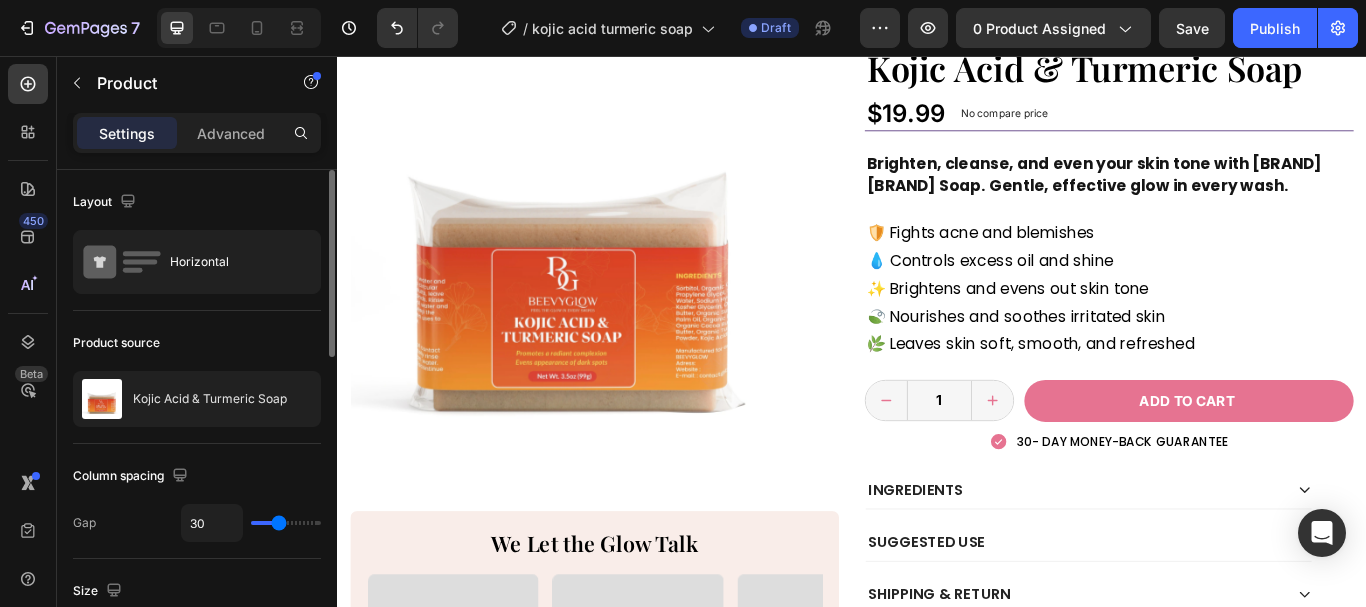click on "Product source Kojic Acid & Turmeric Soap" 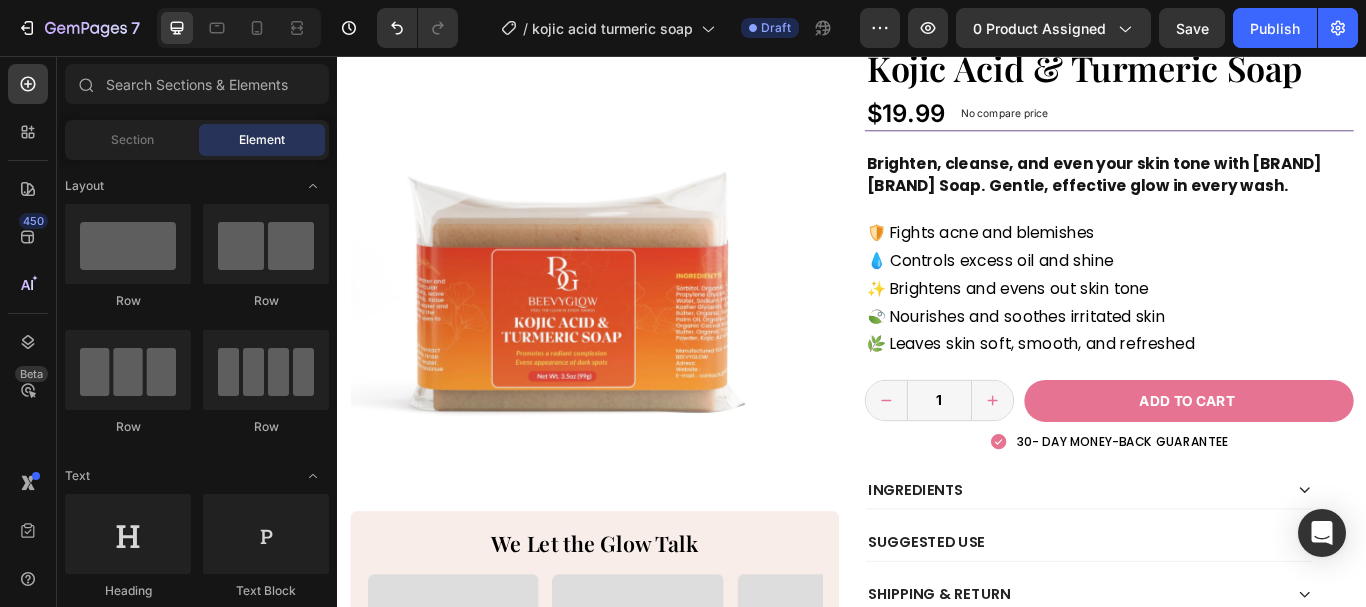 scroll, scrollTop: 43, scrollLeft: 0, axis: vertical 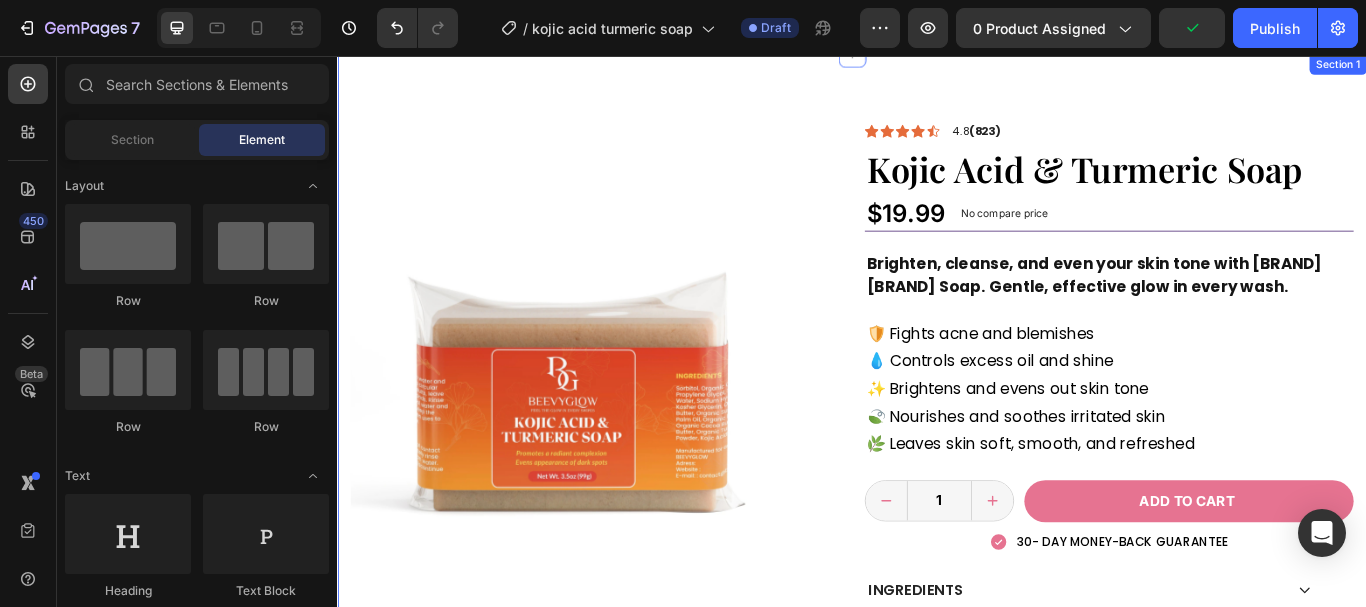 click on "Product Images We Let the Glow Talk Heading
Image Image Image Image Image Image
Carousel Row Icon Icon Icon Icon
Icon Icon List 4.8   (823) Text Block Row Icon Icon Icon Icon
Icon Icon List 4.8   (823) Text Block Row Kojic Acid & Turmeric Soap Product Title $19.99 Product Price Product Price No compare price Product Price No discount   Not be displayed when published Discount Tag Row Brighten, cleanse, and even your skin tone with Kojic Acid Turmeric Soap. Gentle, effective glow in every wash. Text Block 🛡️ Fights acne and blemishes 💧 Controls excess oil and shine ✨ Brightens and evens out skin tone 🍃 Nourishes and soothes irritated skin 🌿 Leaves skin soft, smooth, and refreshed Text Block
1
Product Quantity Row Add to cart Add to Cart Row
Icon 30- DAY MONEY-BACK GUARANTEE Text Block Row Row
INGREDIENTS" at bounding box center [937, 543] 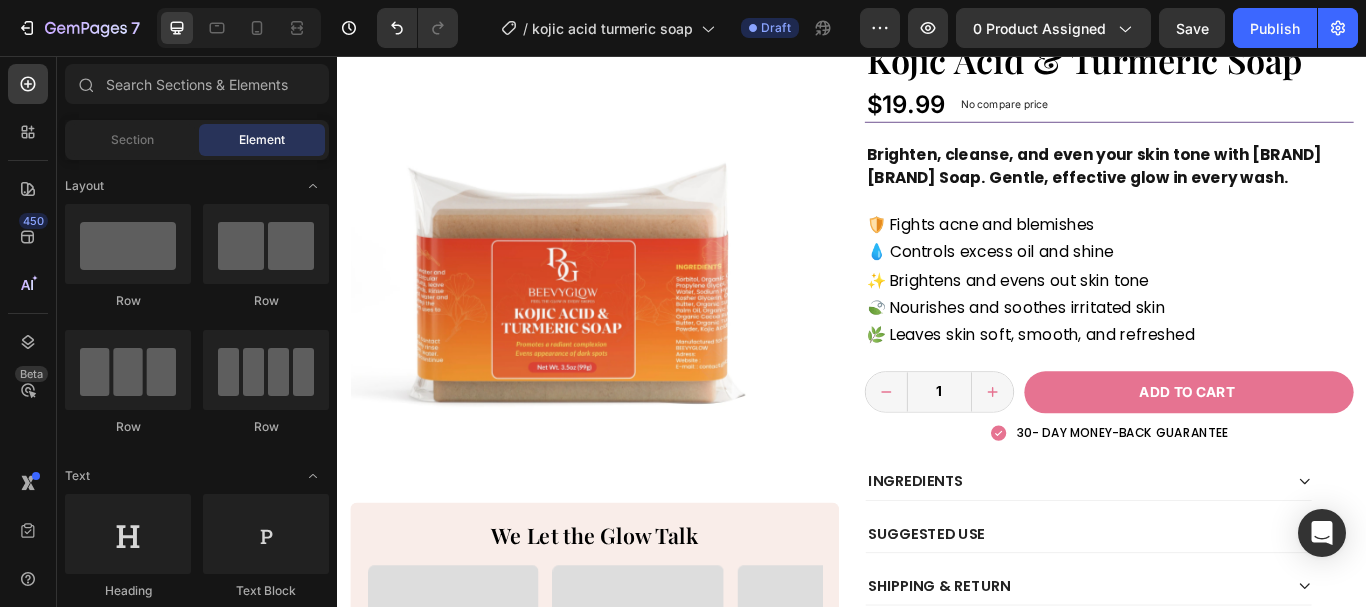 scroll, scrollTop: 202, scrollLeft: 0, axis: vertical 